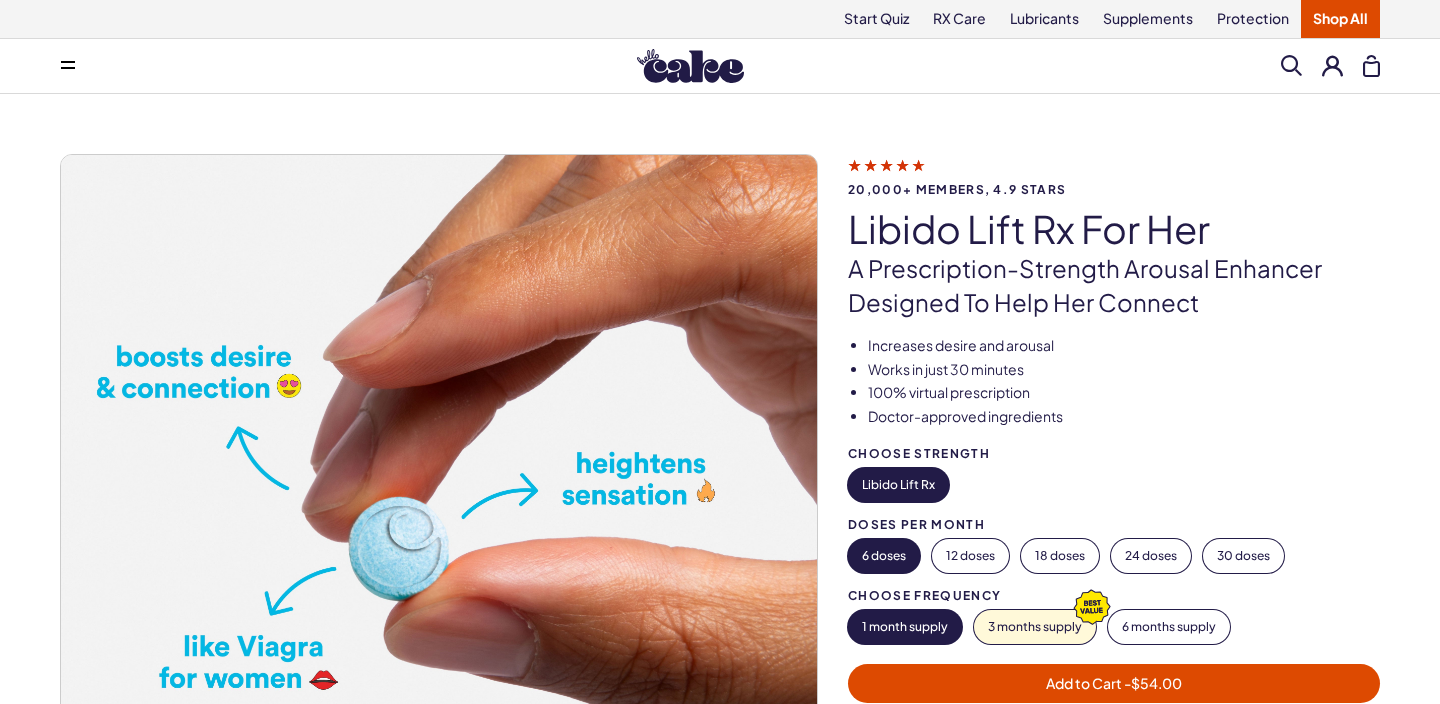 scroll, scrollTop: 54, scrollLeft: 0, axis: vertical 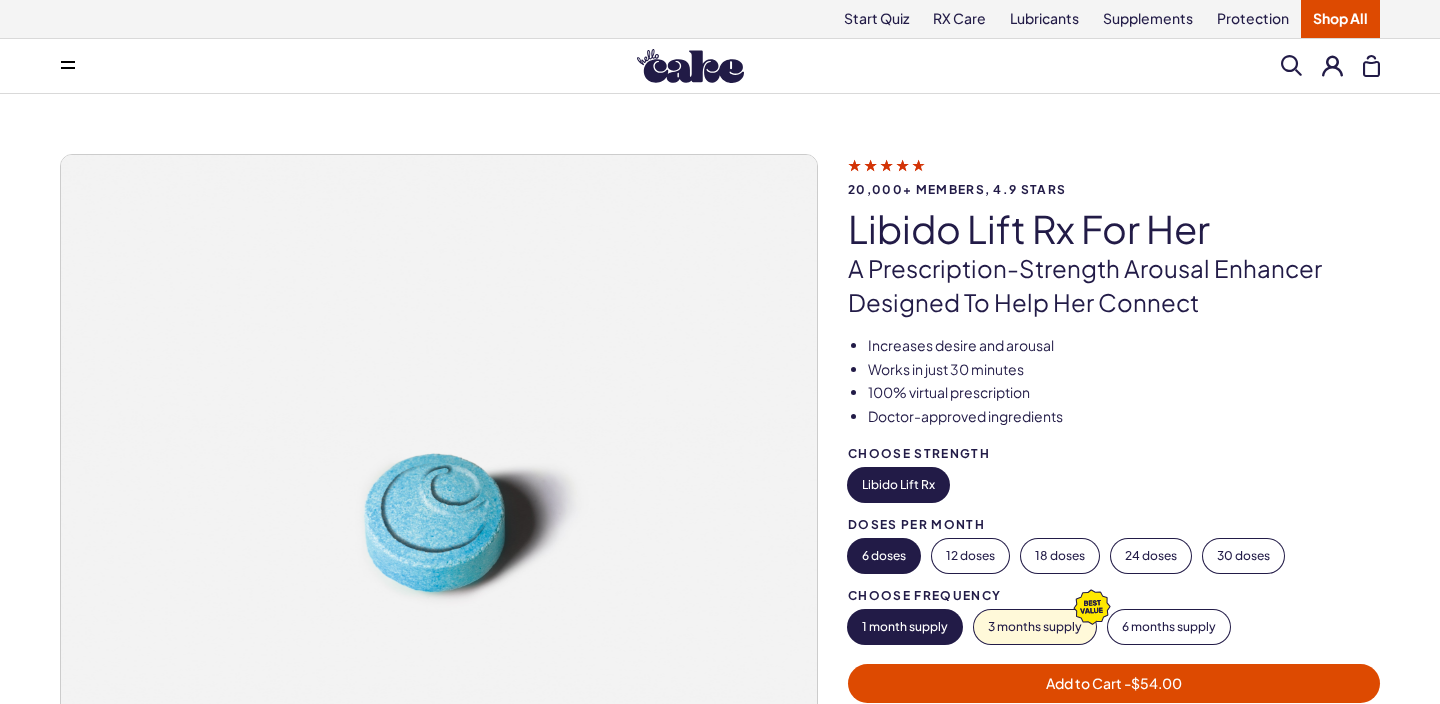 click at bounding box center (1291, 65) 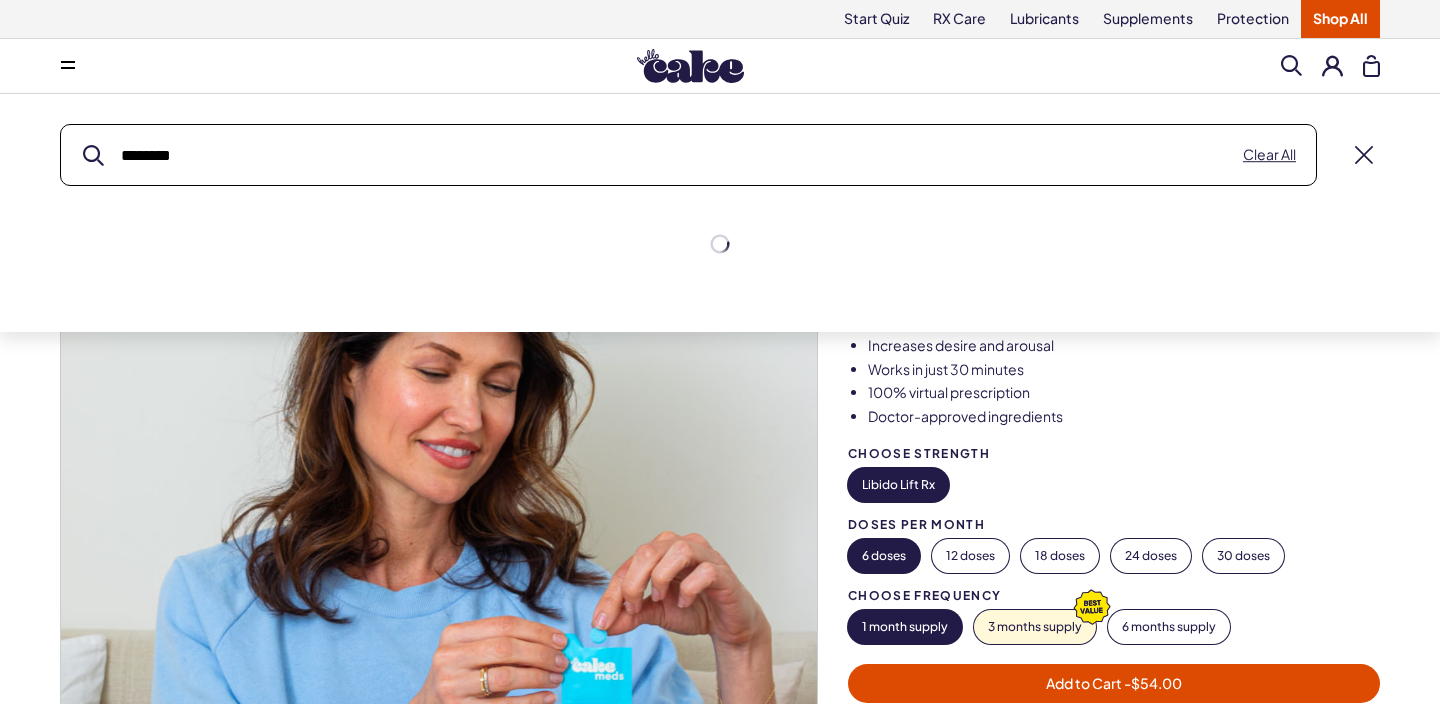 click at bounding box center [93, 155] 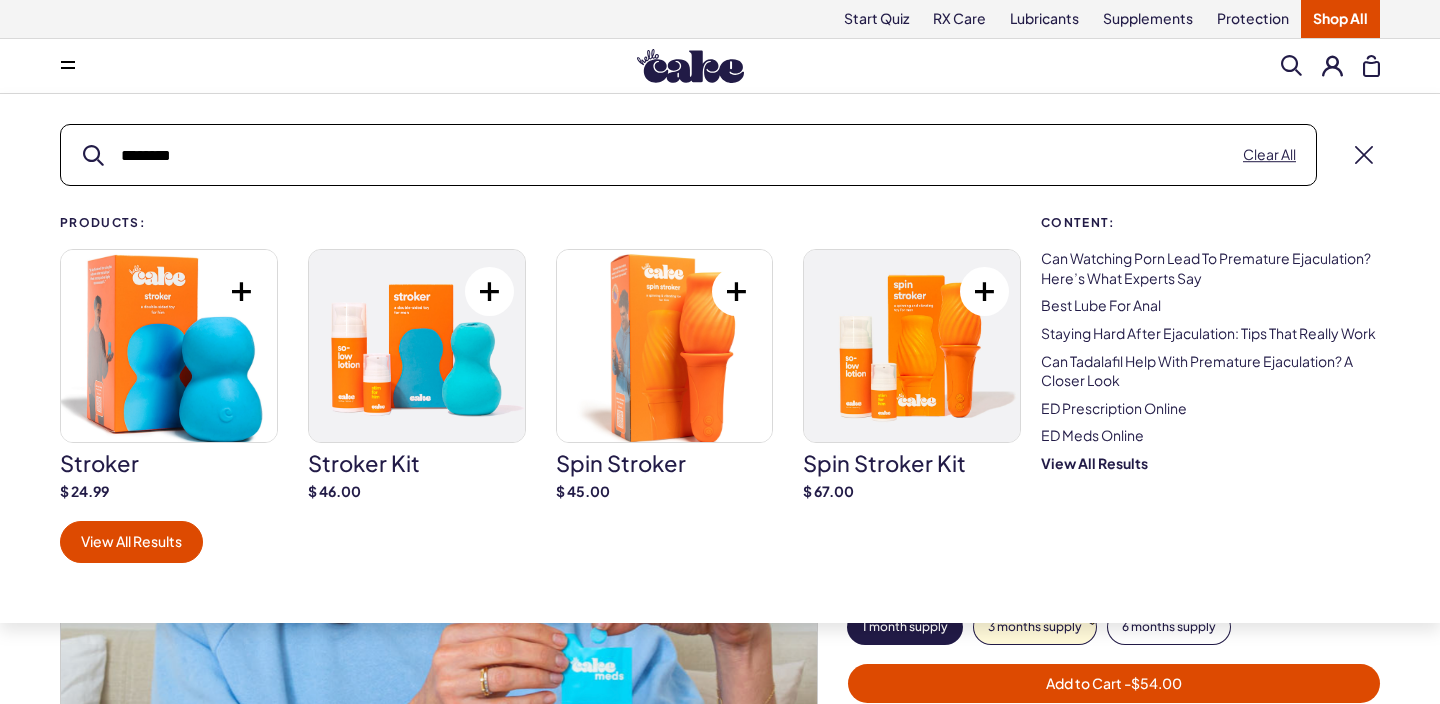 scroll, scrollTop: 0, scrollLeft: 0, axis: both 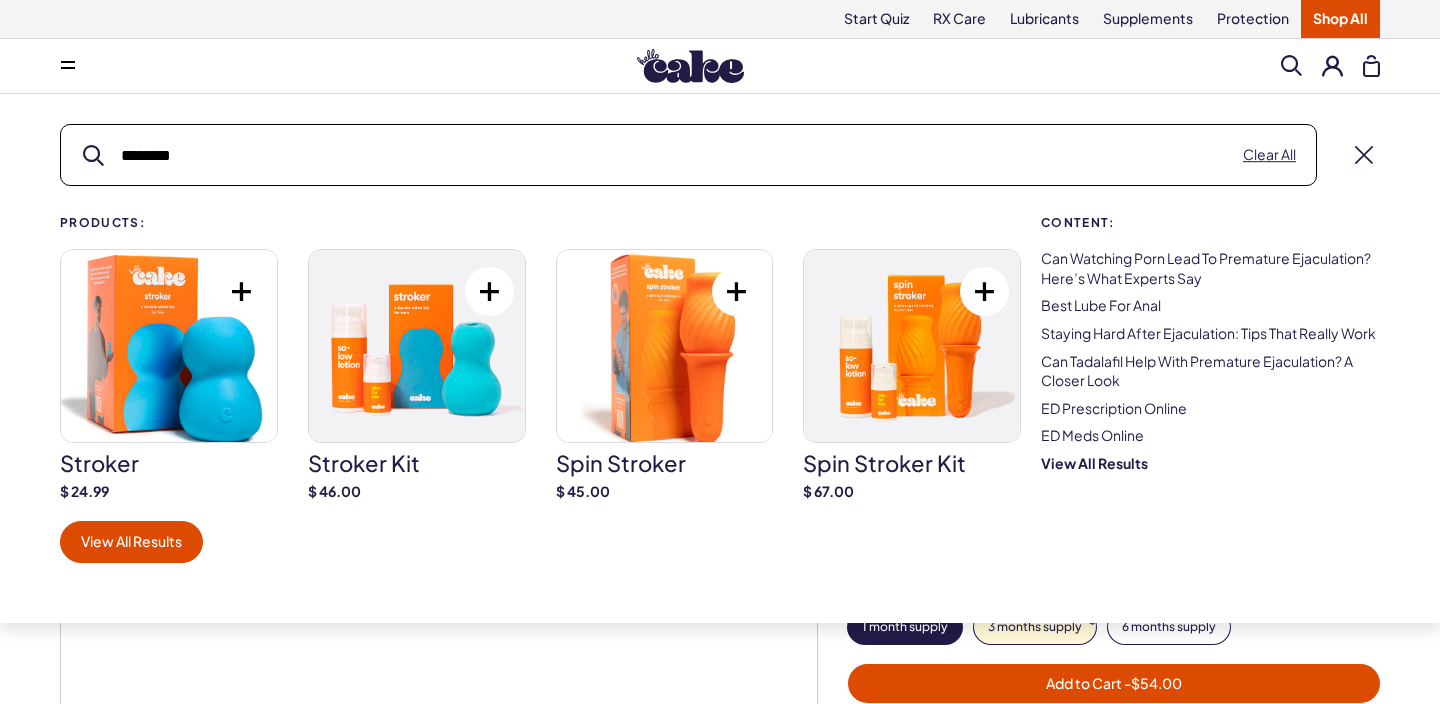click on "********" at bounding box center [688, 155] 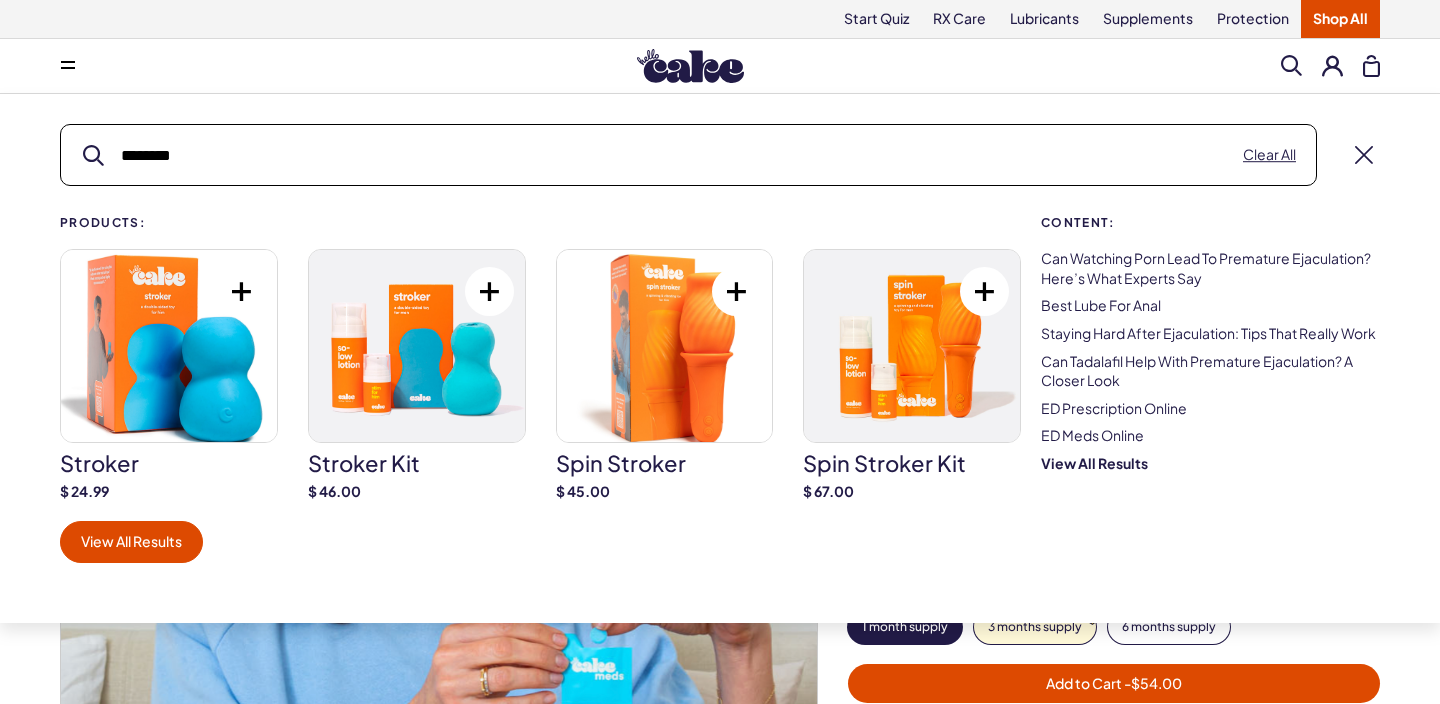 scroll, scrollTop: 0, scrollLeft: 0, axis: both 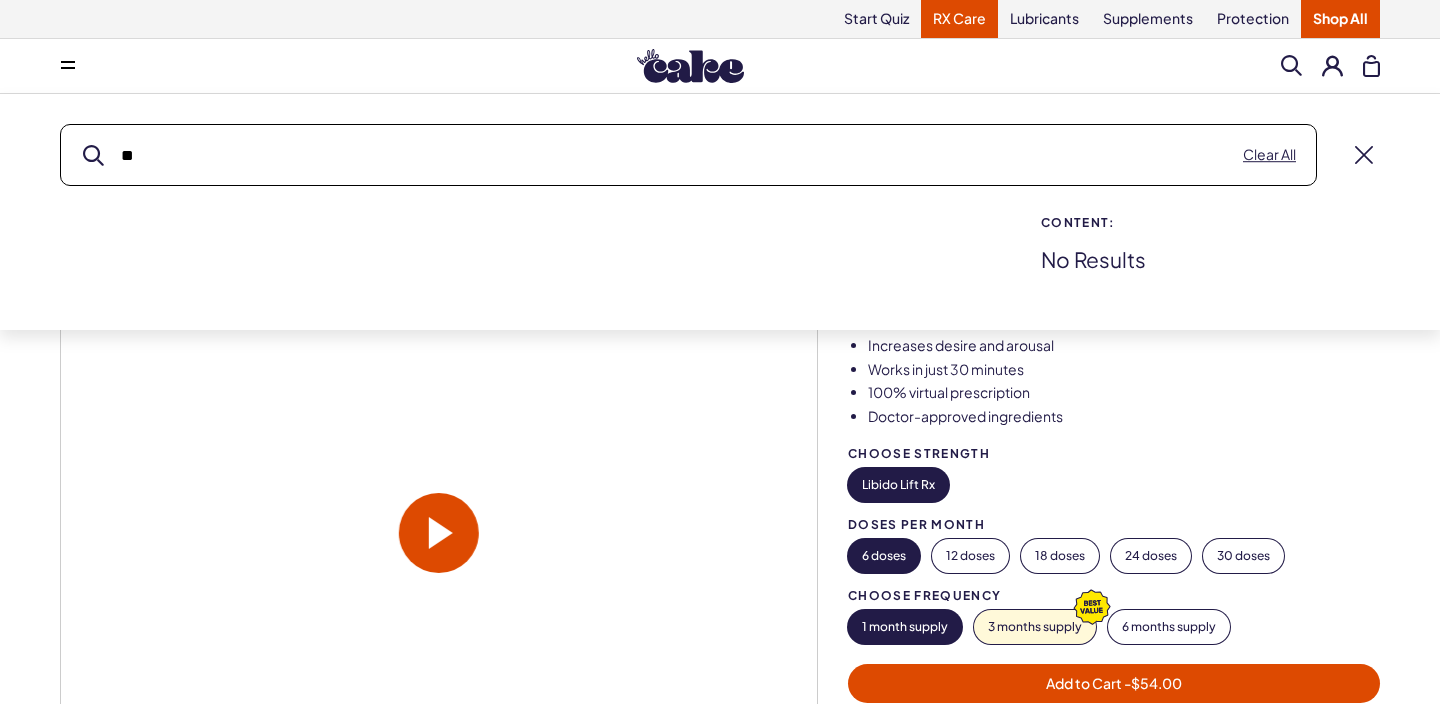 type on "**" 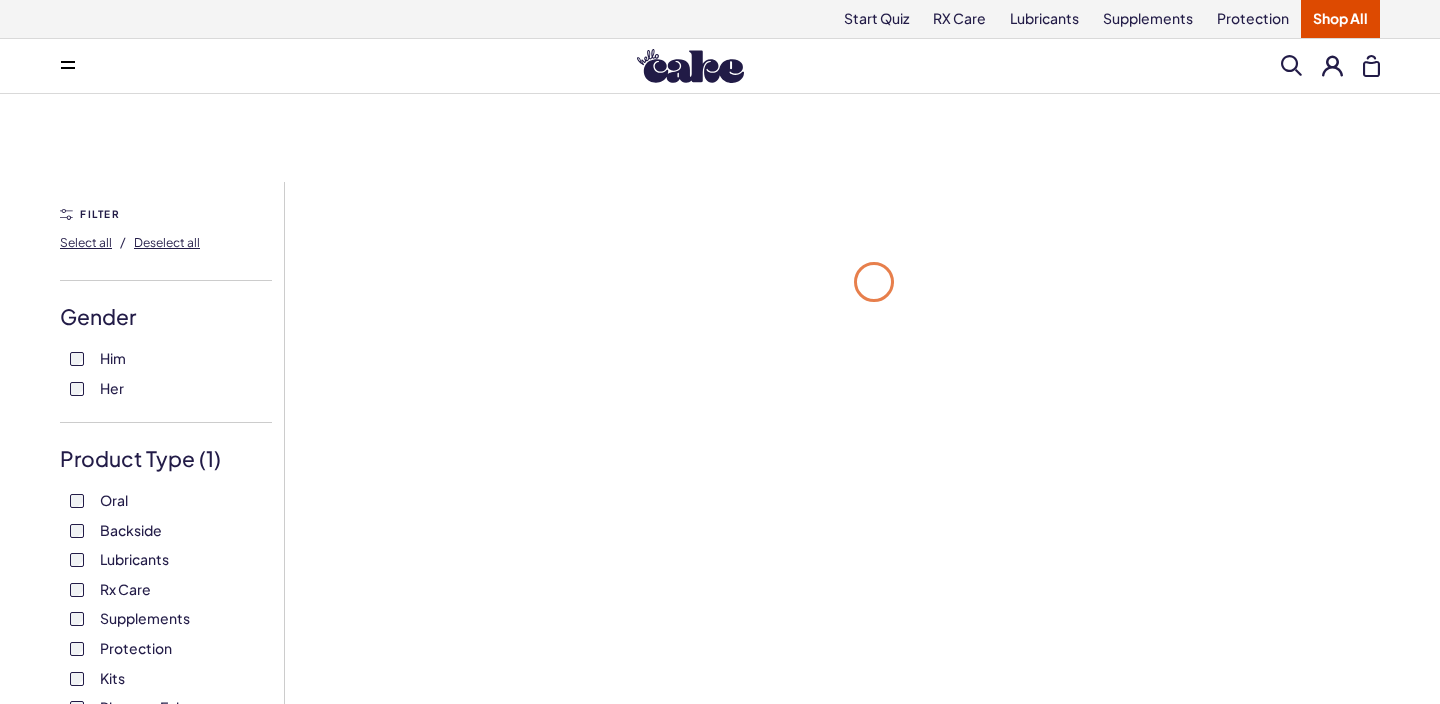 scroll, scrollTop: 0, scrollLeft: 0, axis: both 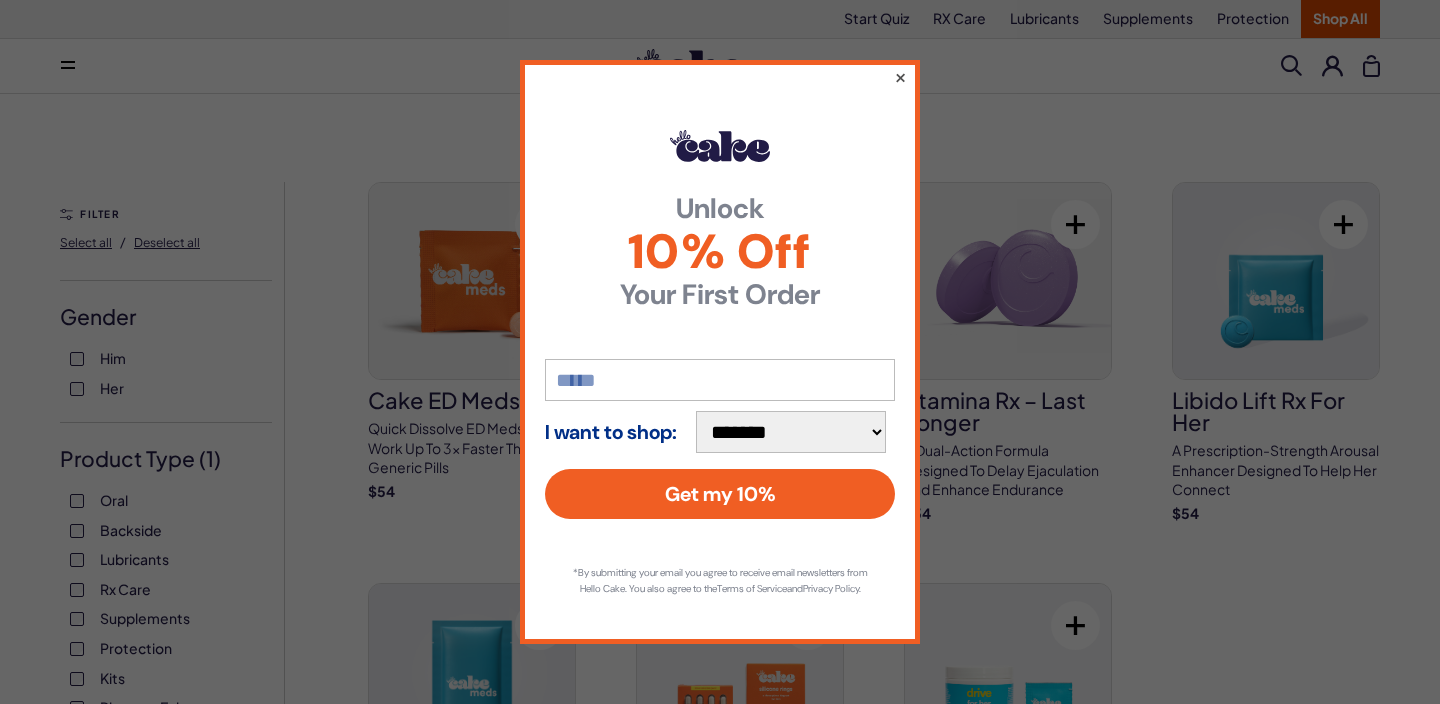 click on "×" at bounding box center [900, 77] 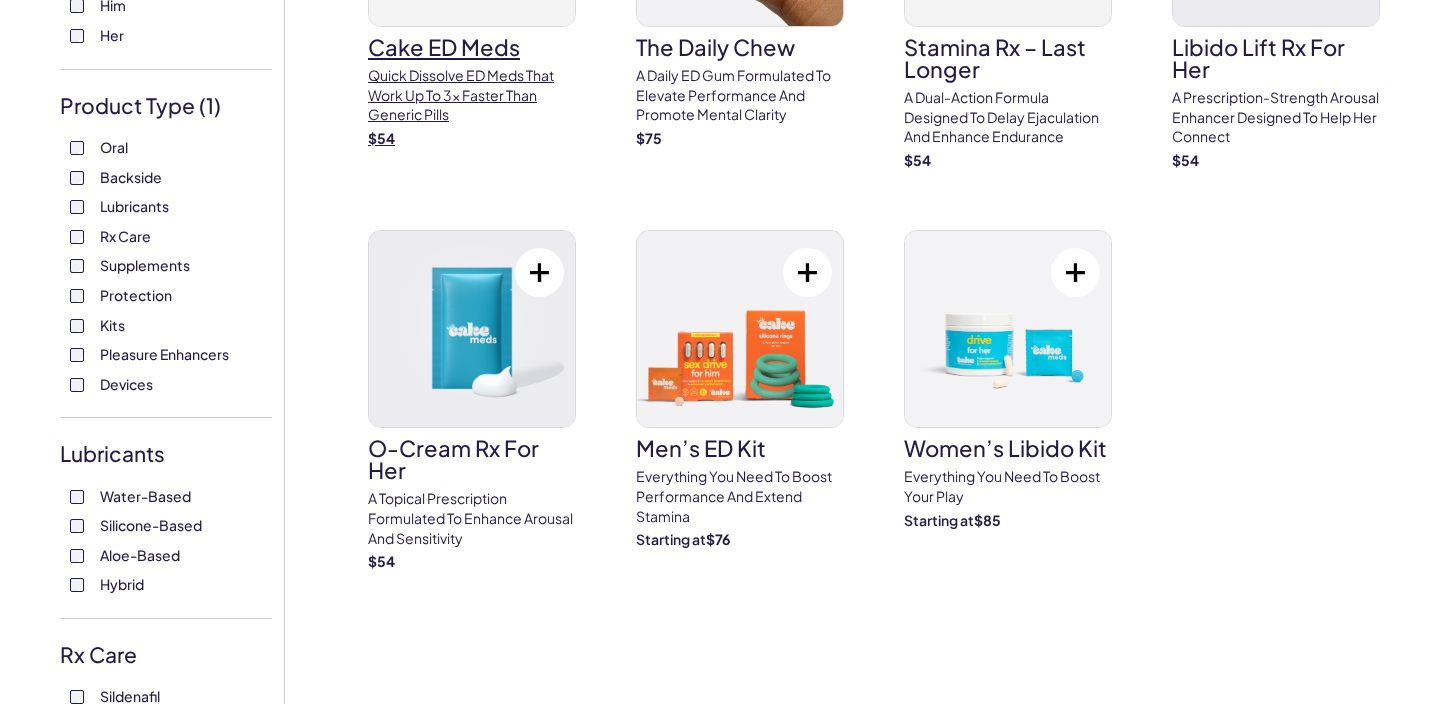 scroll, scrollTop: 436, scrollLeft: 0, axis: vertical 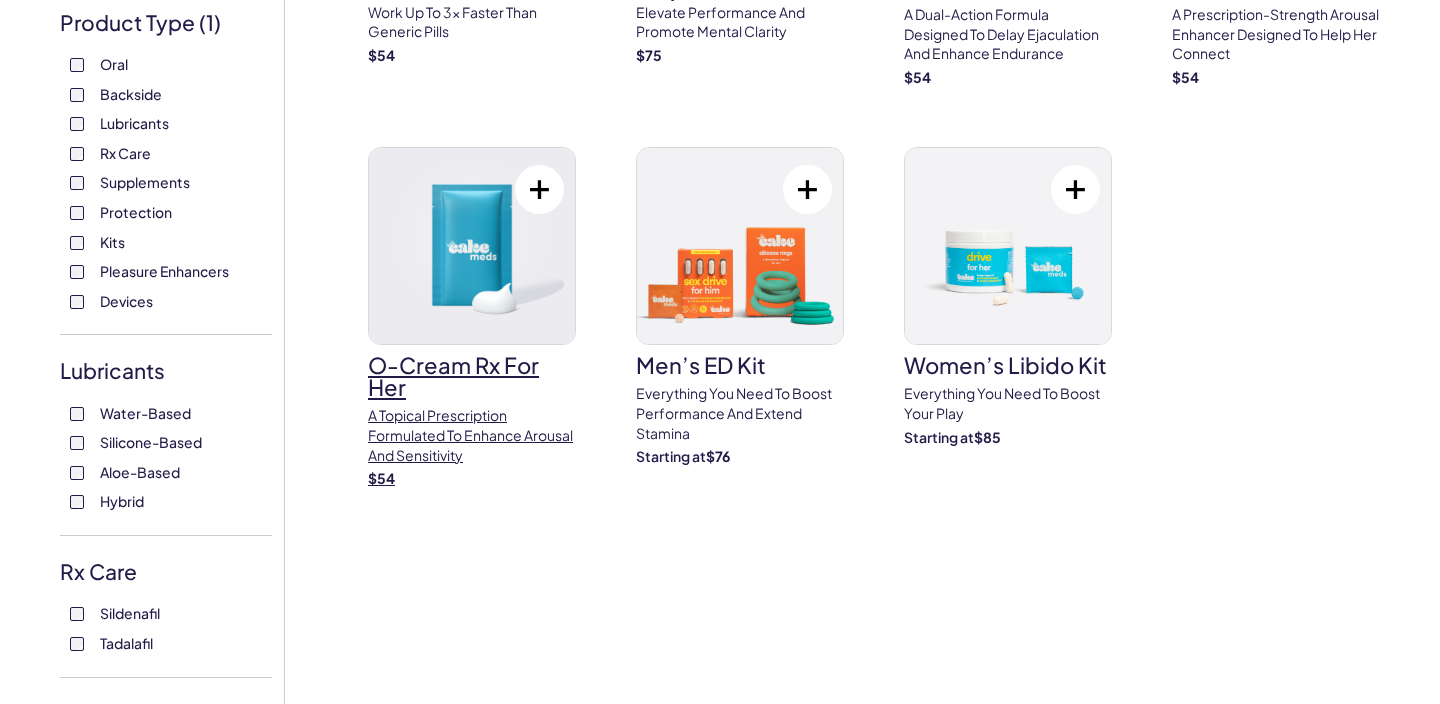 click on "O-Cream Rx for Her" at bounding box center (472, 376) 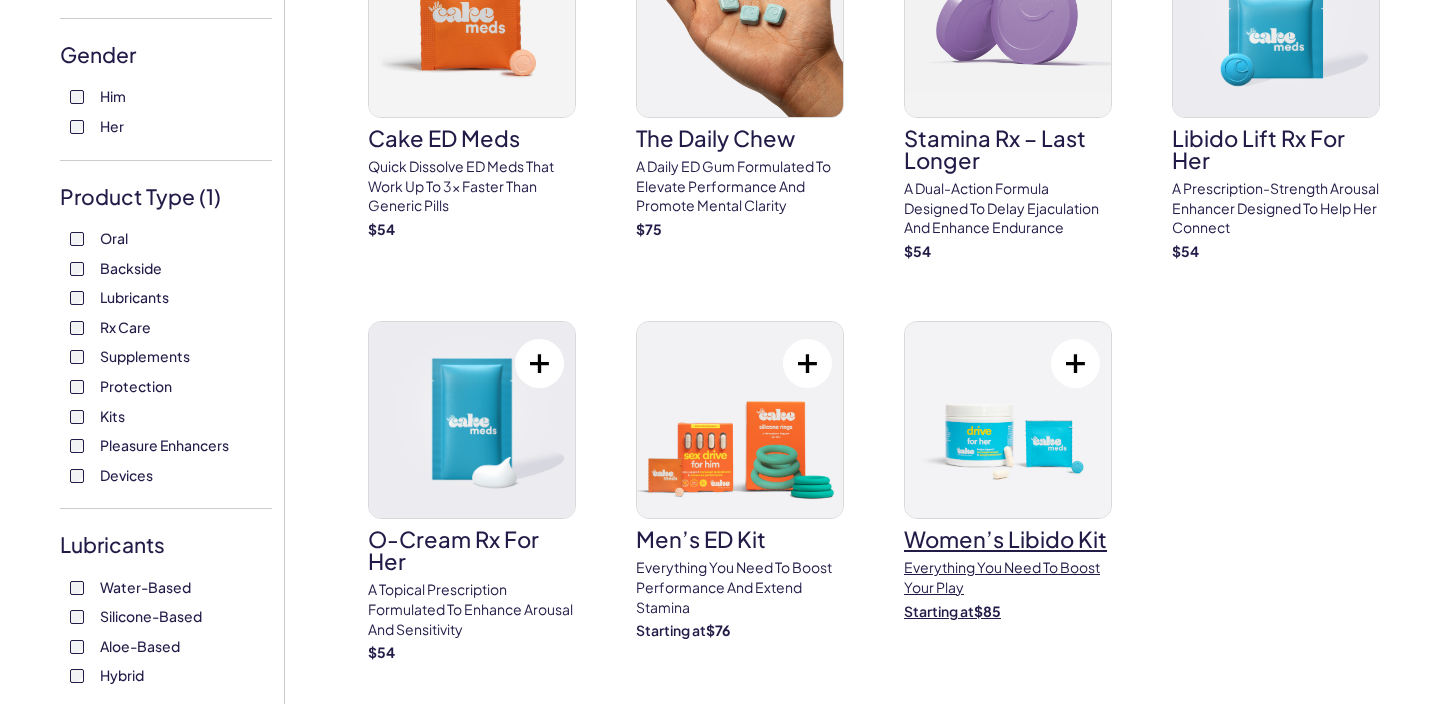 scroll, scrollTop: 281, scrollLeft: 0, axis: vertical 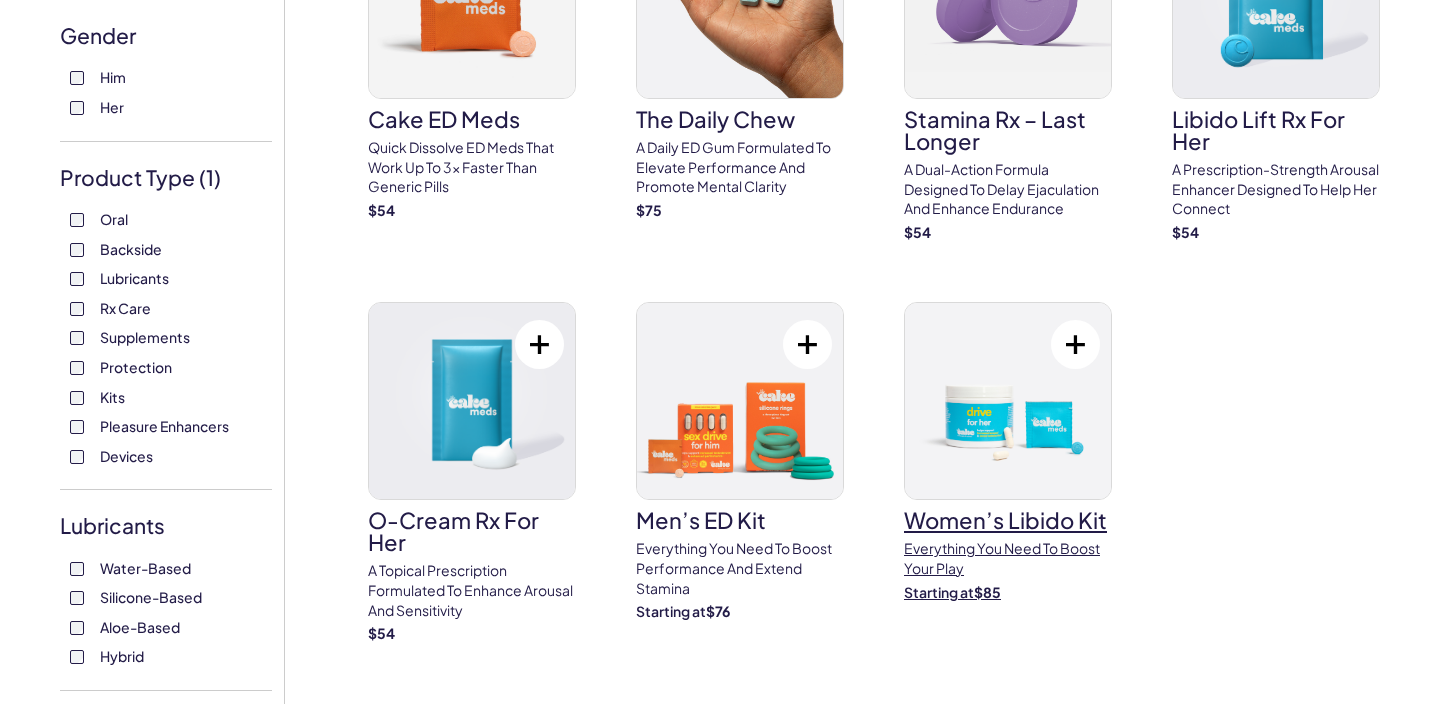 click on "Women’s Libido Kit Everything you need to Boost Your Play  Starting at  $ 85" at bounding box center (1008, 452) 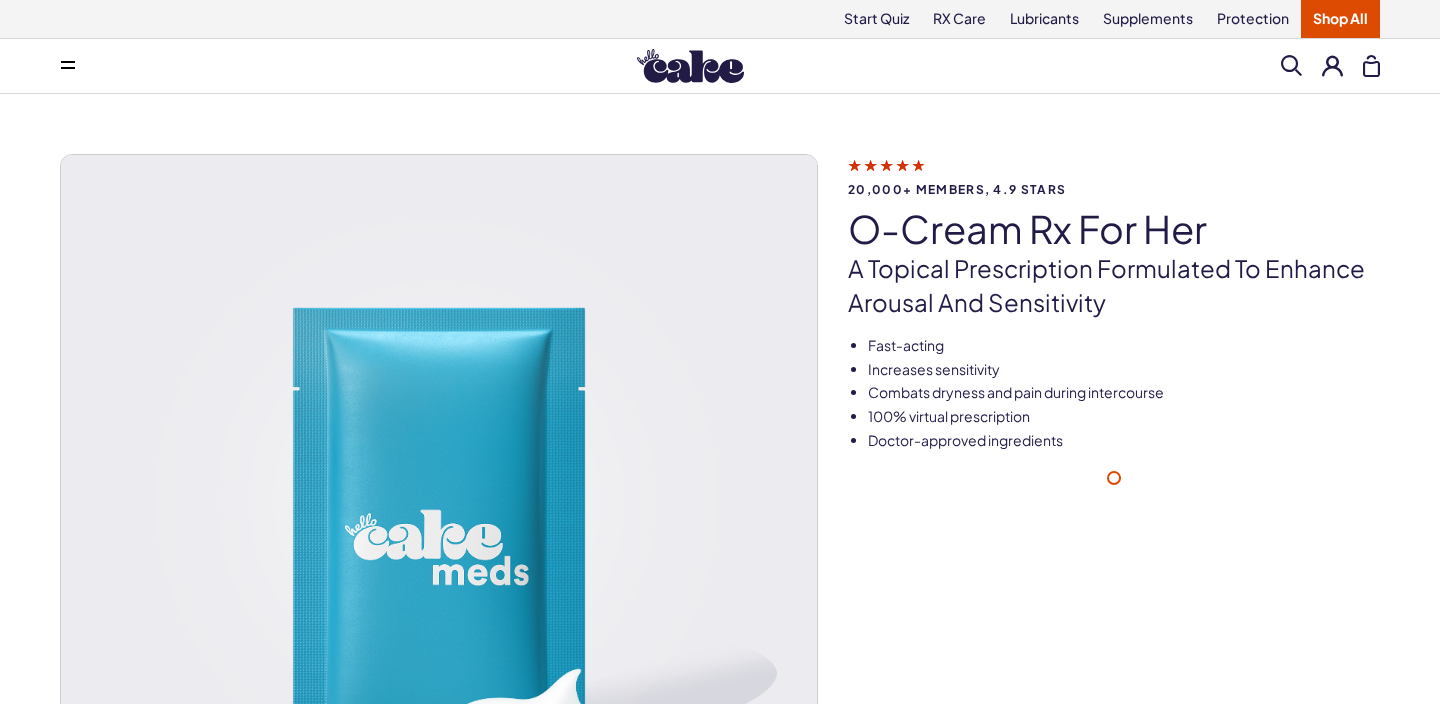scroll, scrollTop: 82, scrollLeft: 0, axis: vertical 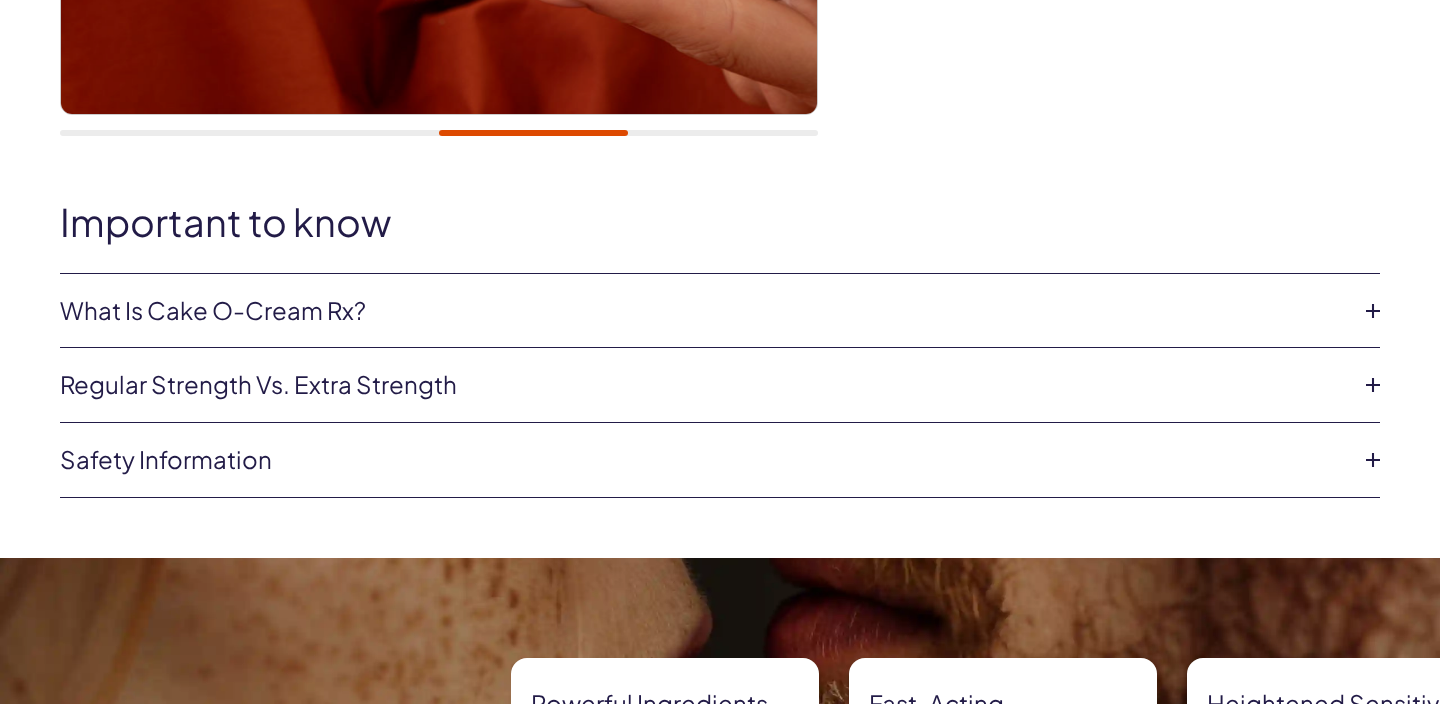 click on "What is Cake O-Cream Rx?" at bounding box center (704, 311) 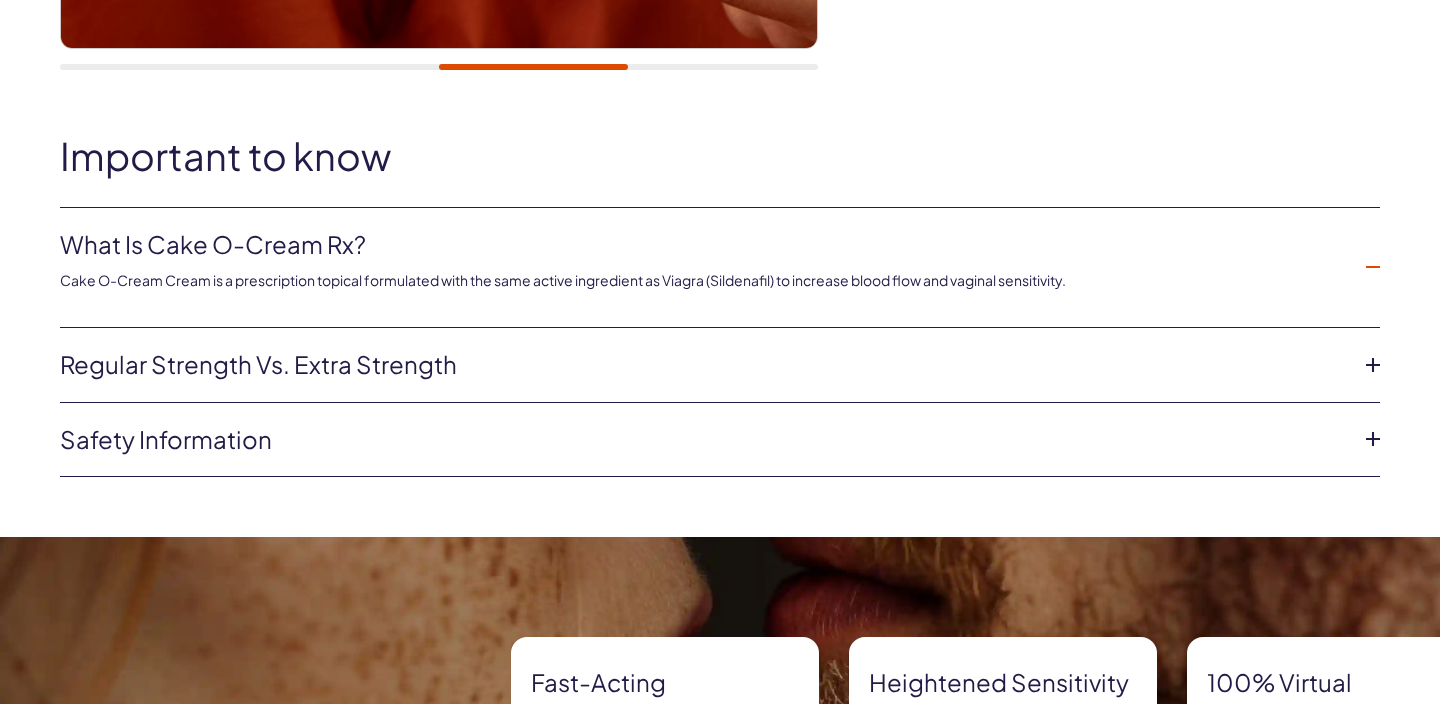 scroll, scrollTop: 881, scrollLeft: 0, axis: vertical 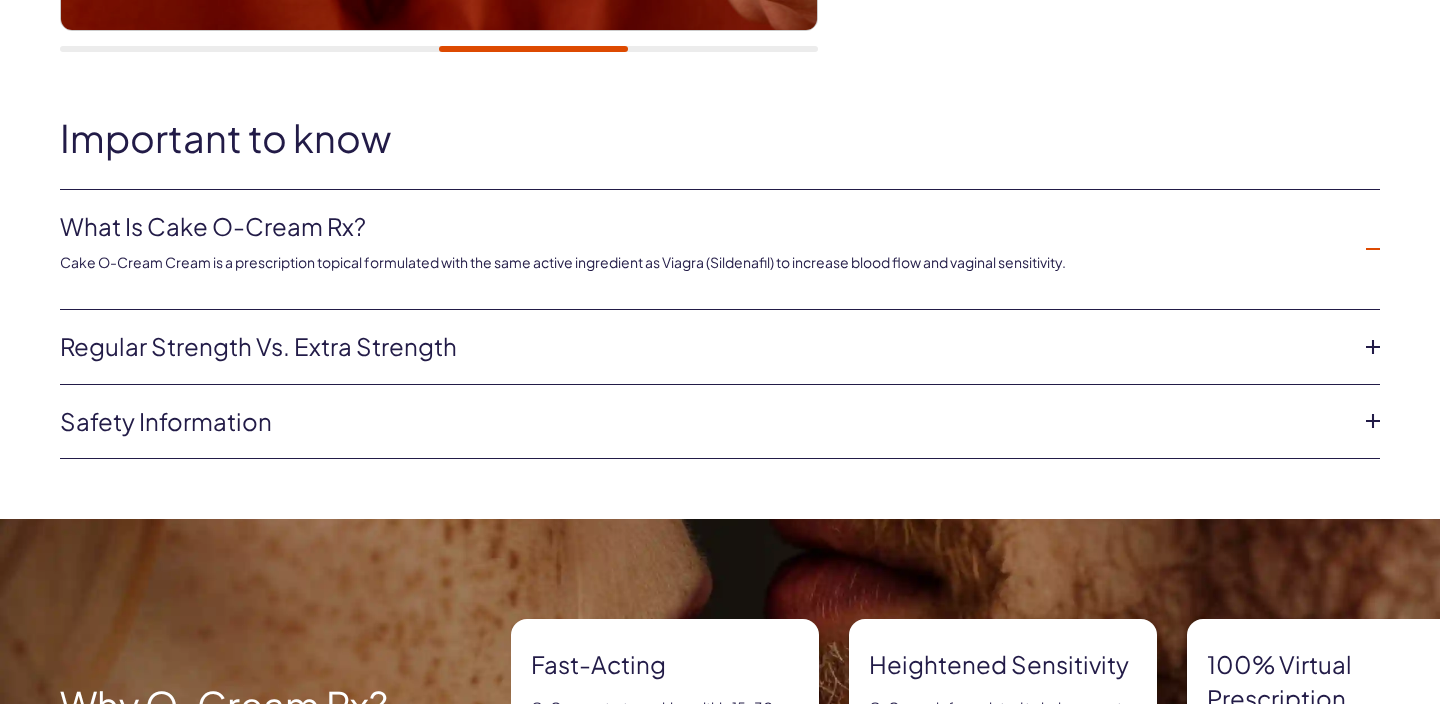 click on "Regular strength vs. extra strength" at bounding box center (704, 227) 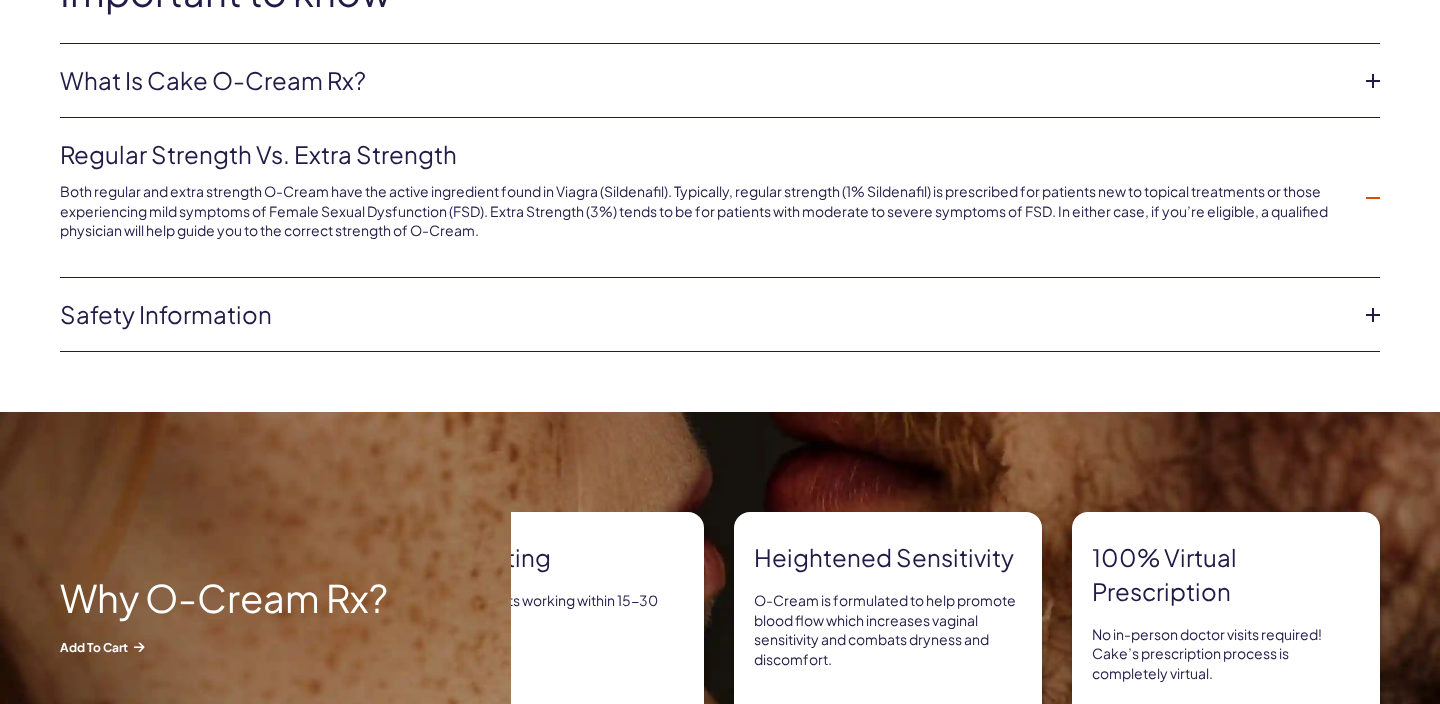 scroll, scrollTop: 1034, scrollLeft: 0, axis: vertical 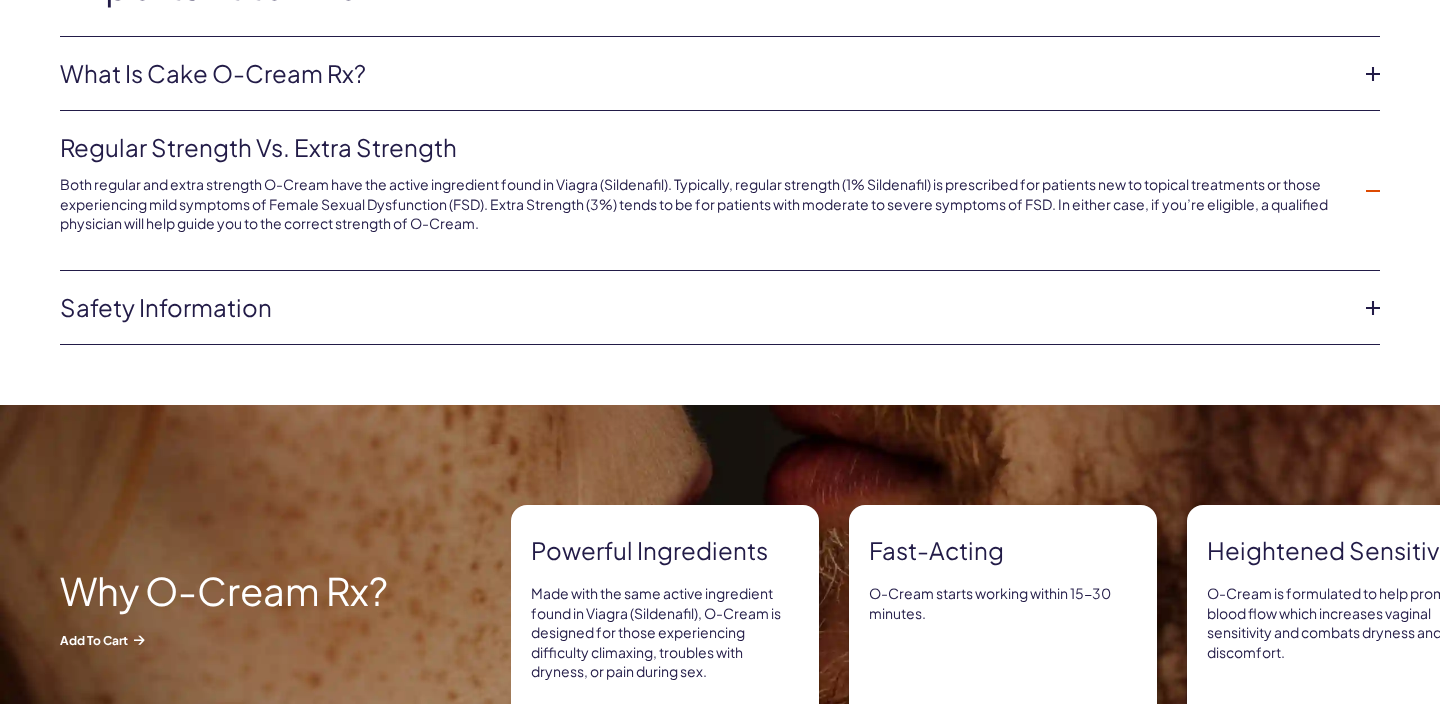 click on "Safety information" at bounding box center [704, 74] 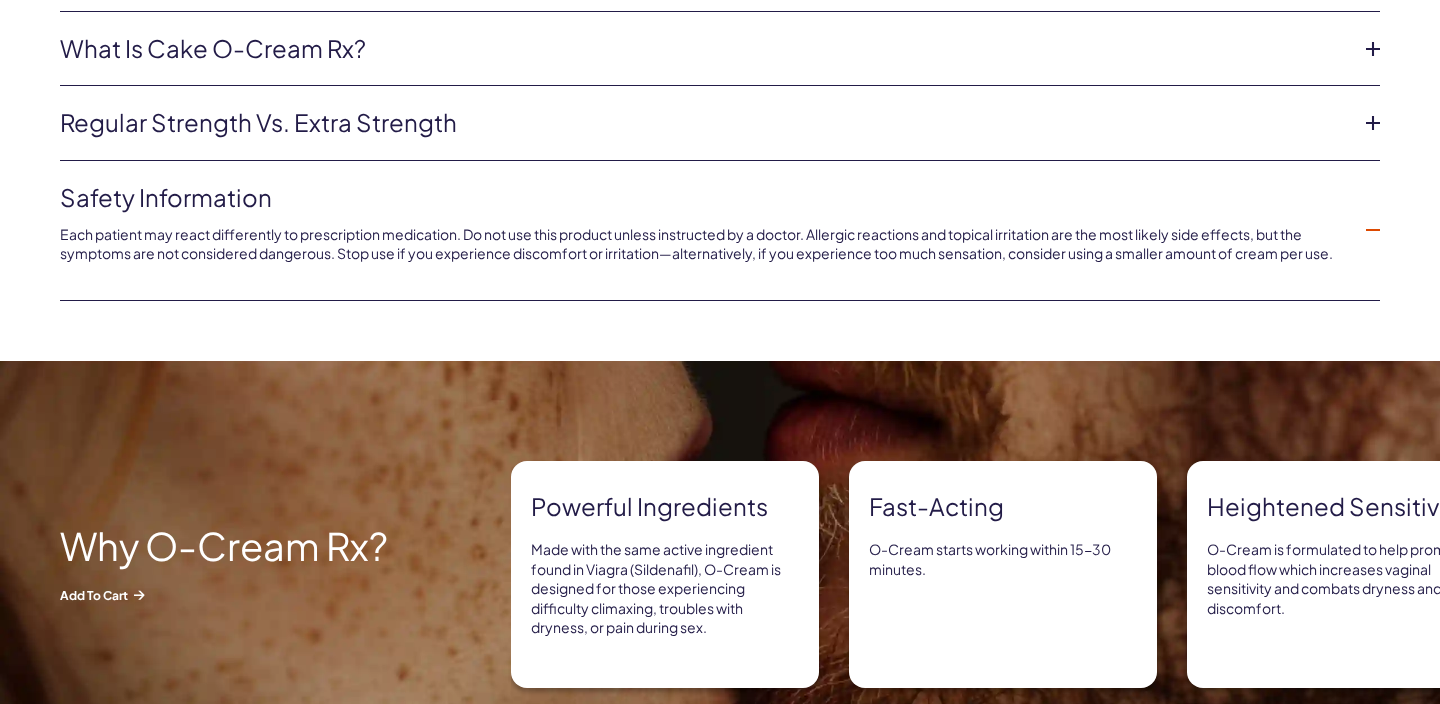 scroll, scrollTop: 1064, scrollLeft: 0, axis: vertical 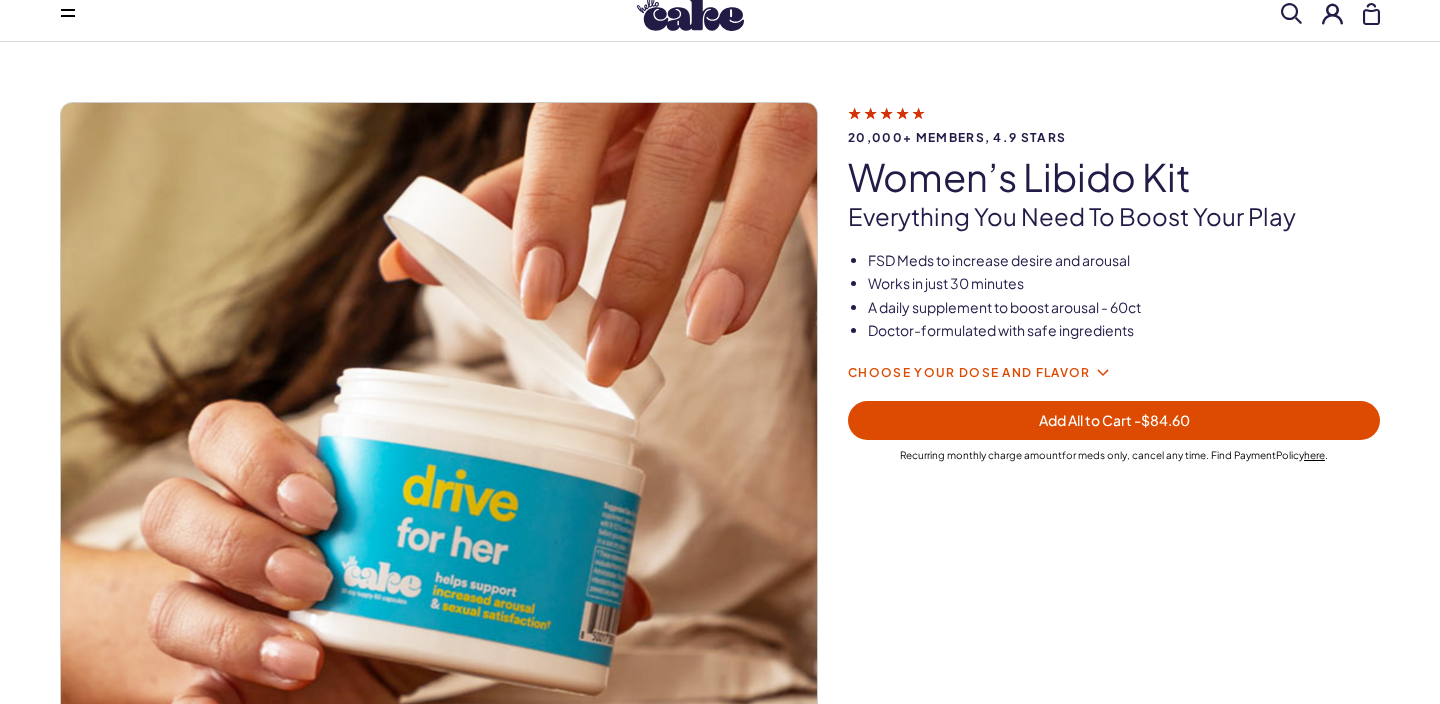 click on "Choose your dose and flavor" at bounding box center (969, 372) 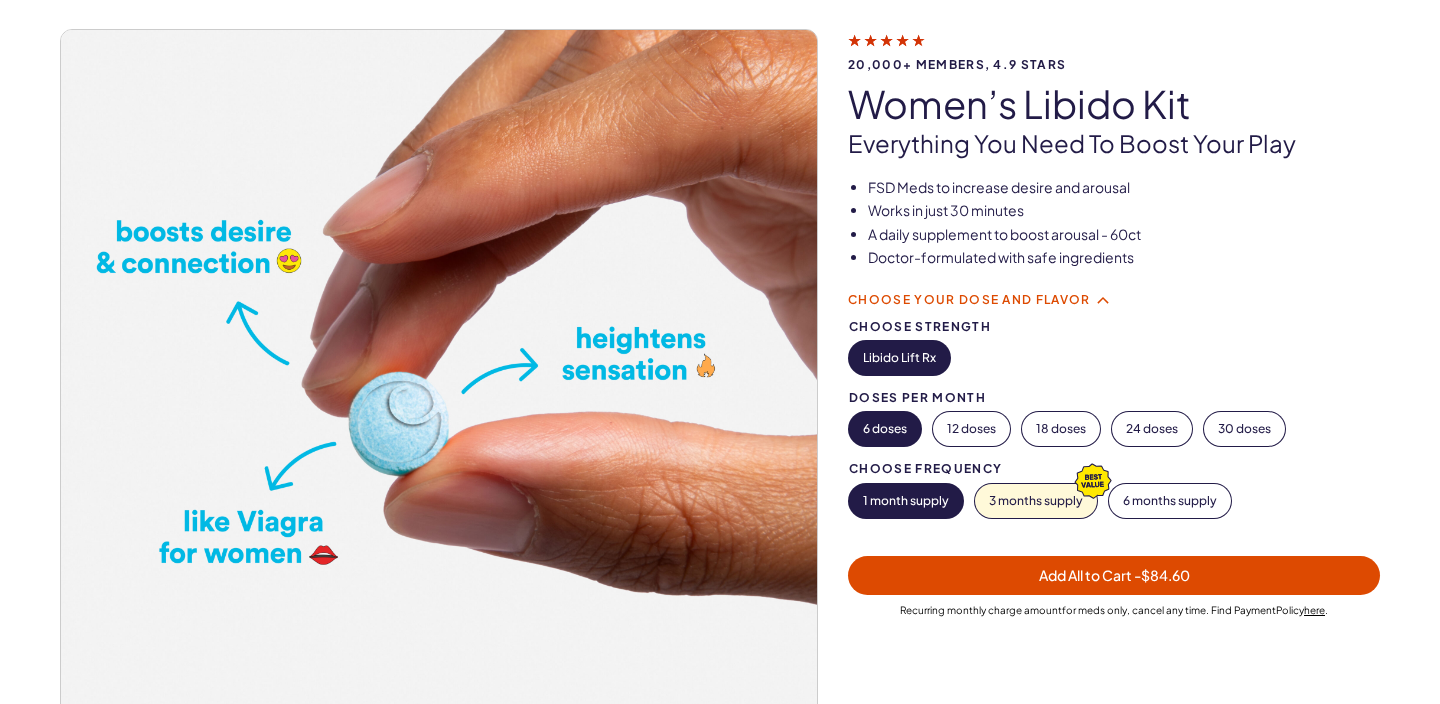 scroll, scrollTop: 127, scrollLeft: 0, axis: vertical 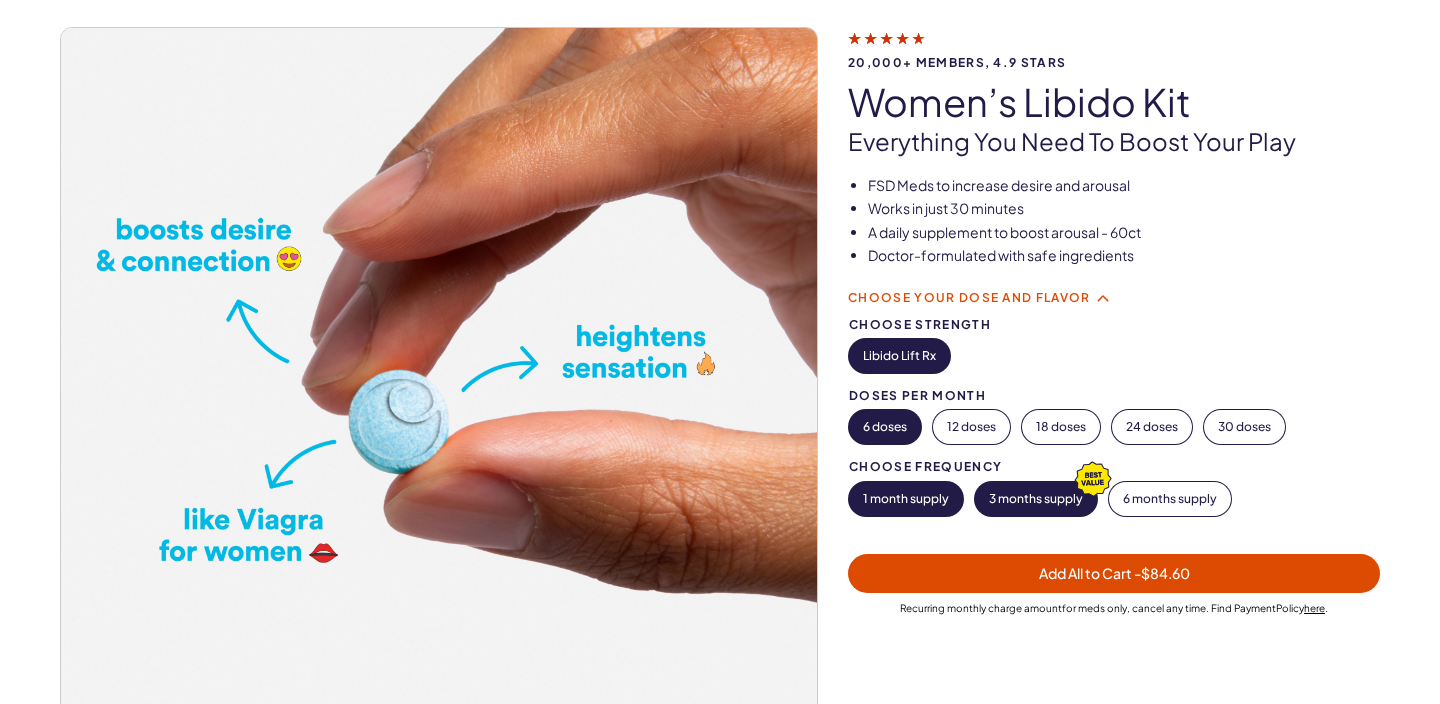 click on "3 months supply" at bounding box center (1036, 499) 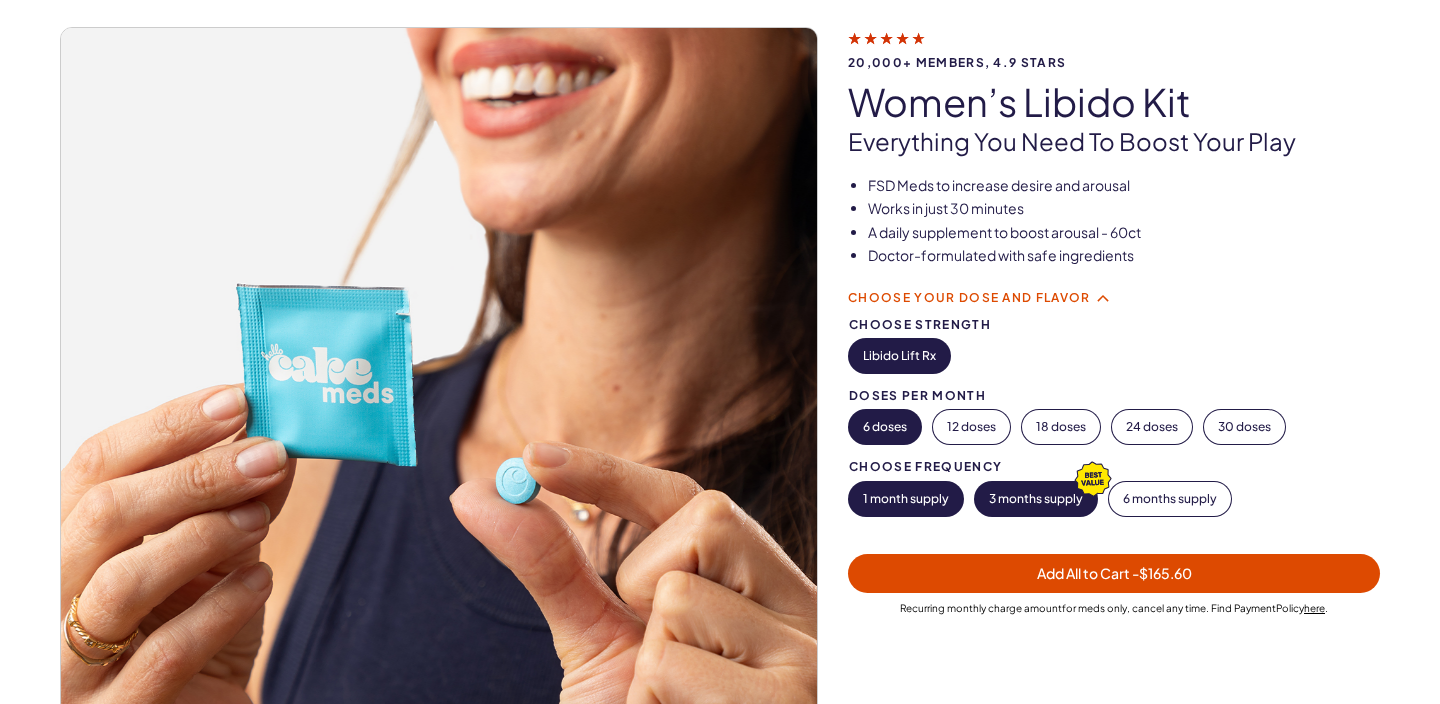 click on "1 month supply" at bounding box center (906, 499) 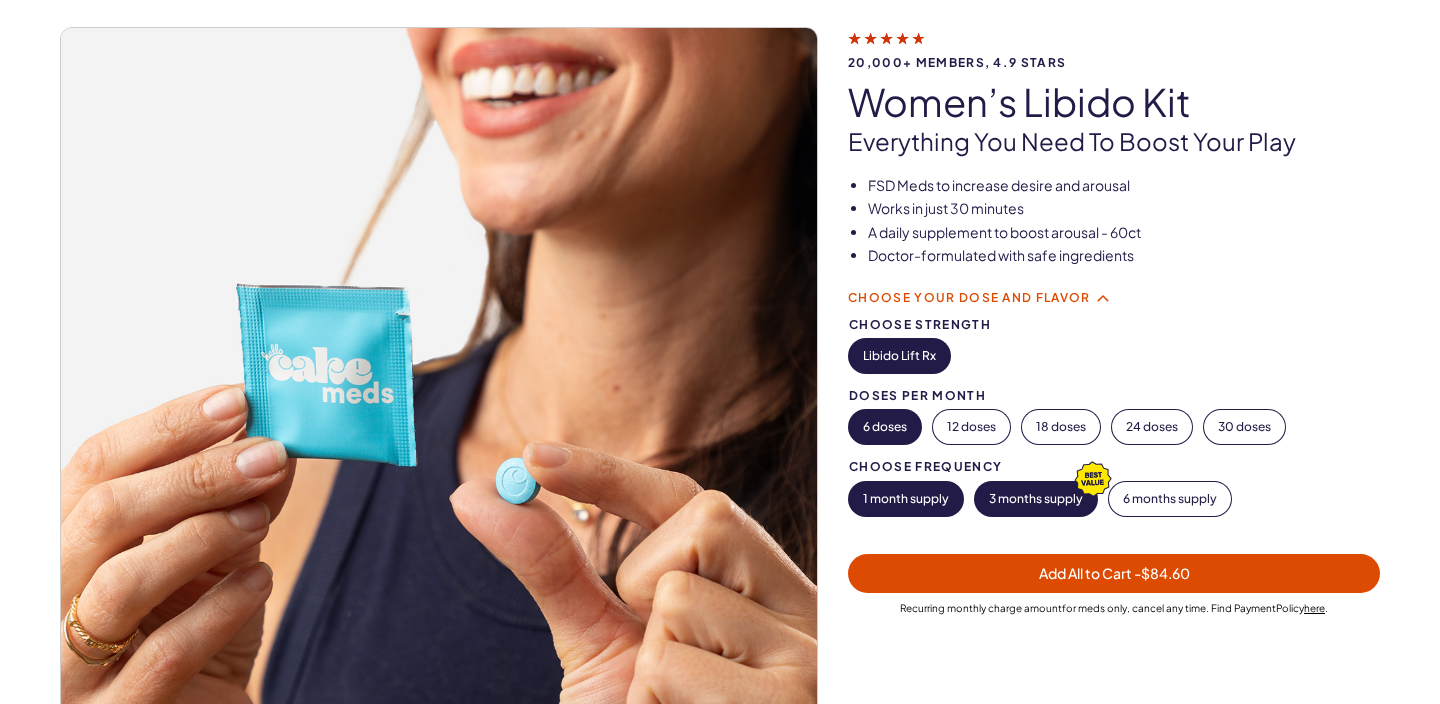 click on "3 months supply" at bounding box center (1036, 499) 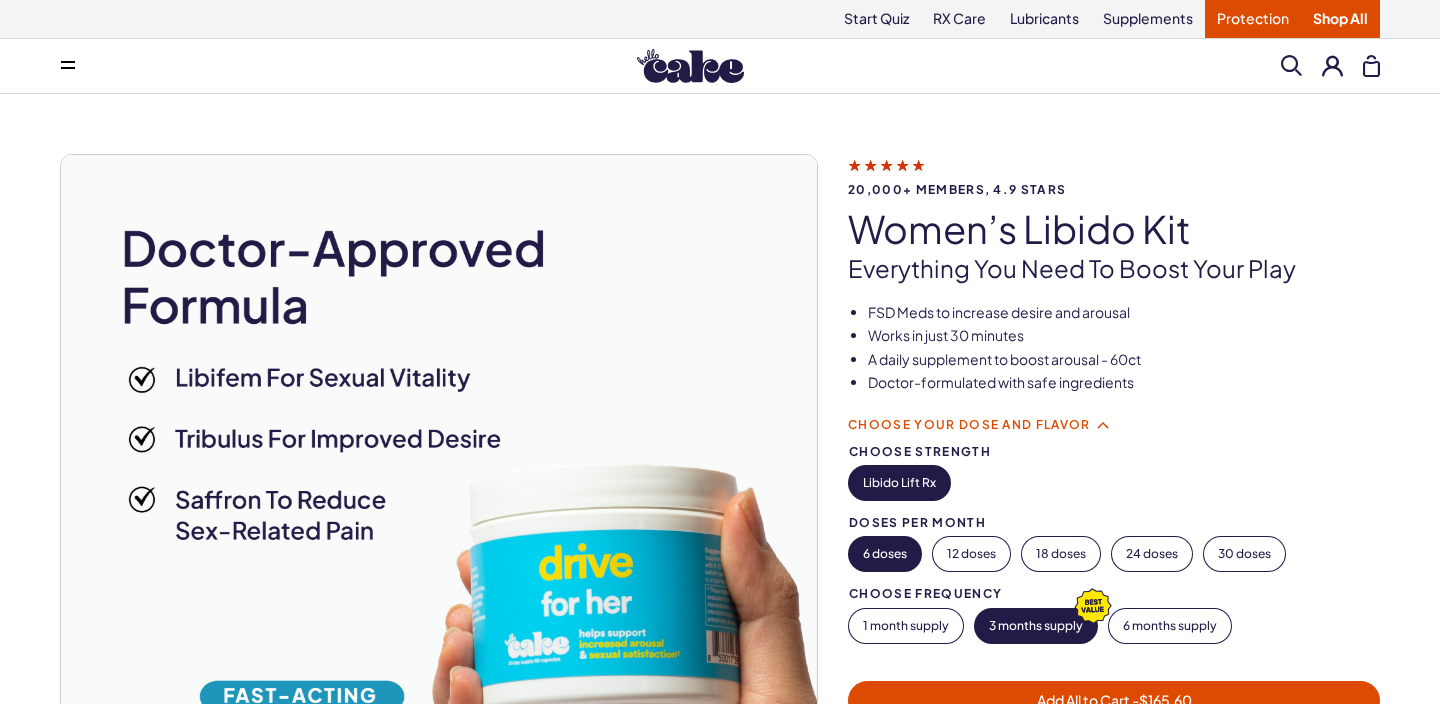 scroll, scrollTop: 0, scrollLeft: 0, axis: both 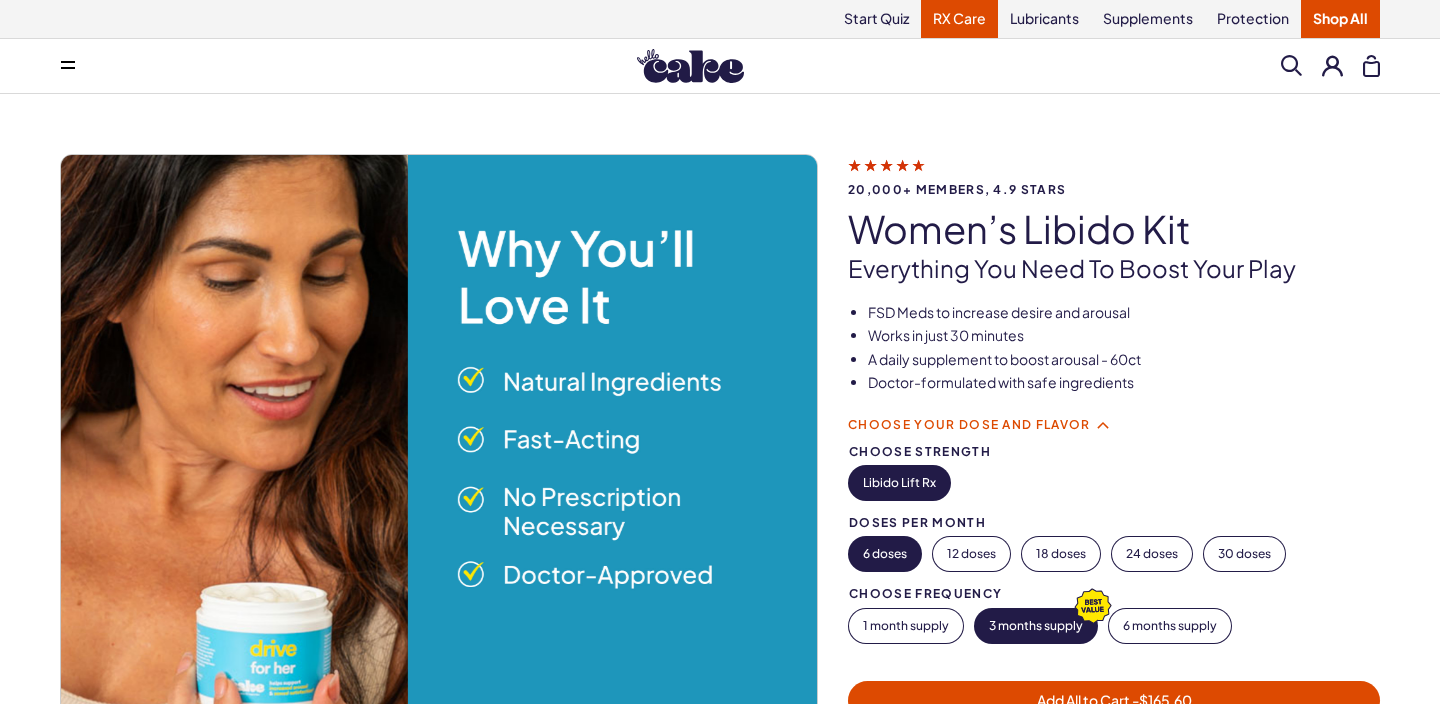 click on "RX Care" at bounding box center [959, 19] 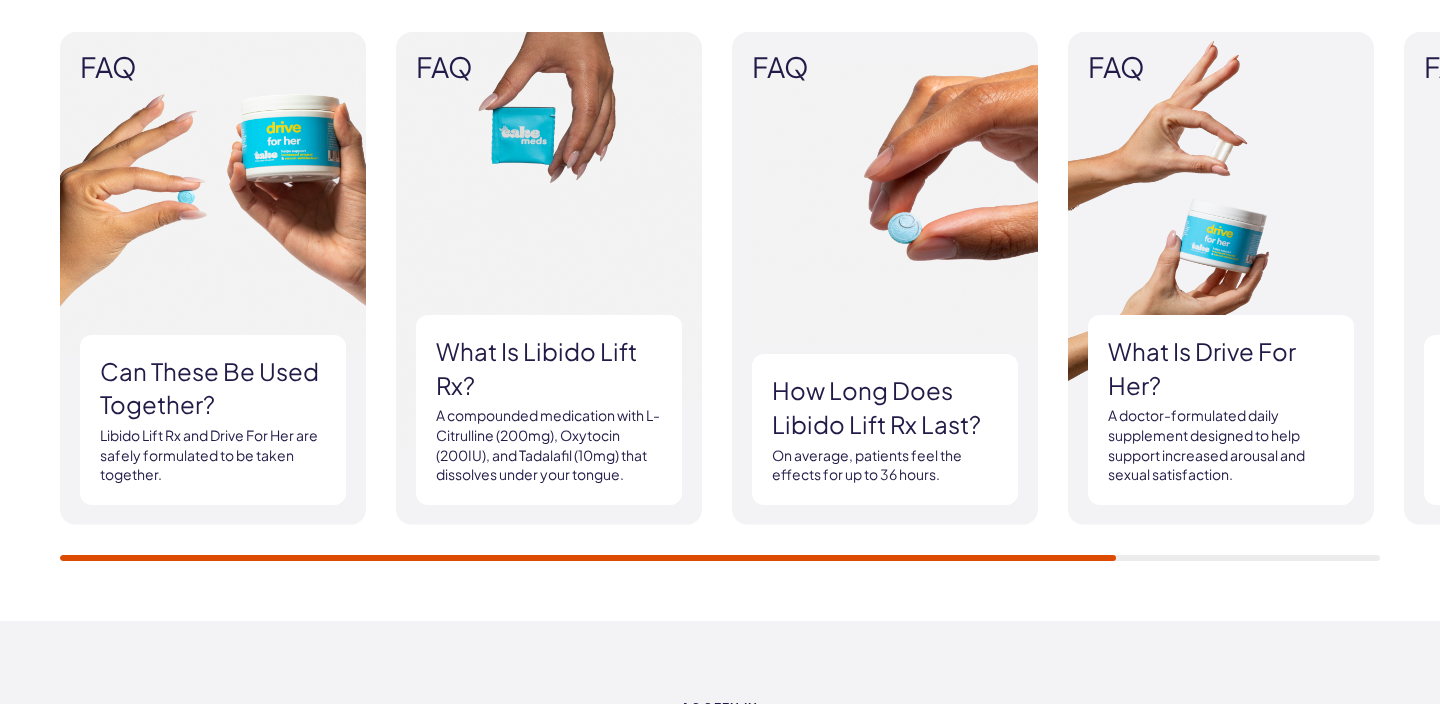 scroll, scrollTop: 2409, scrollLeft: 0, axis: vertical 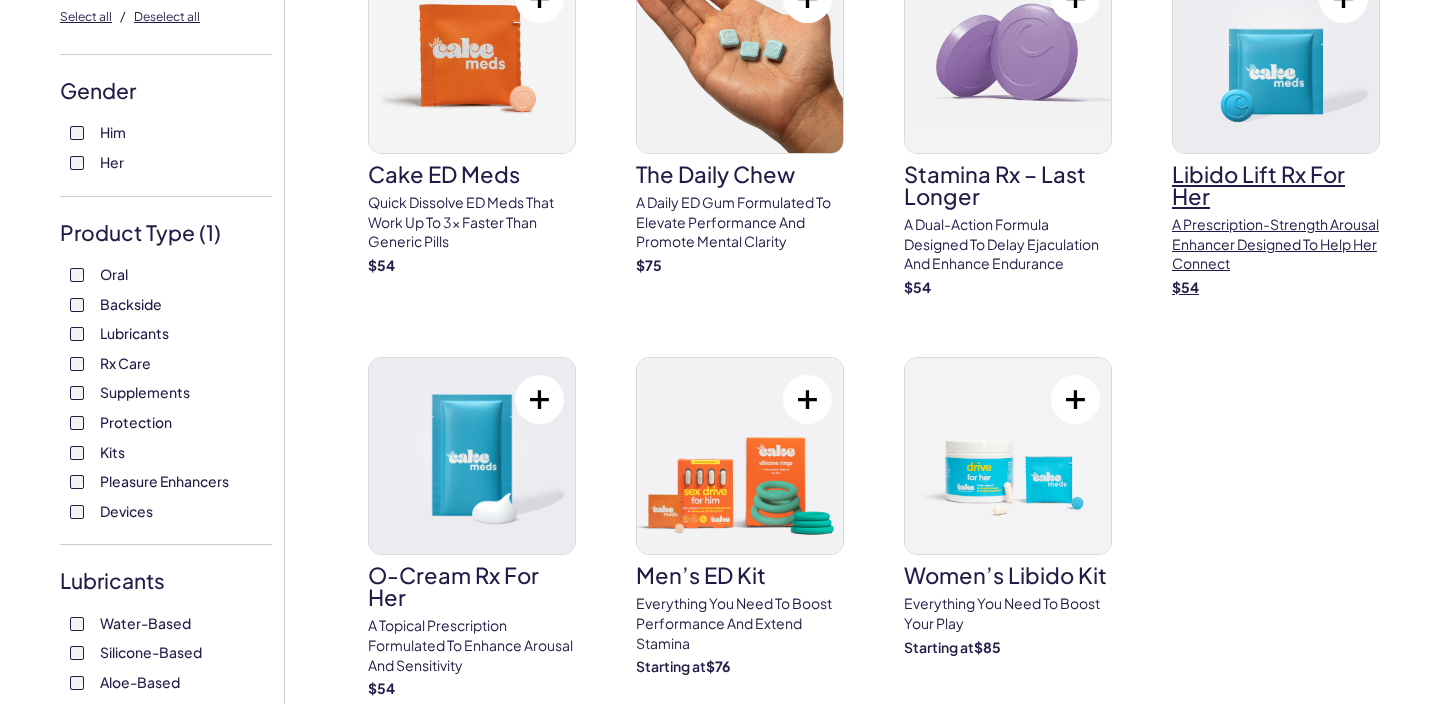 click on "Libido Lift Rx For Her" at bounding box center [1276, 185] 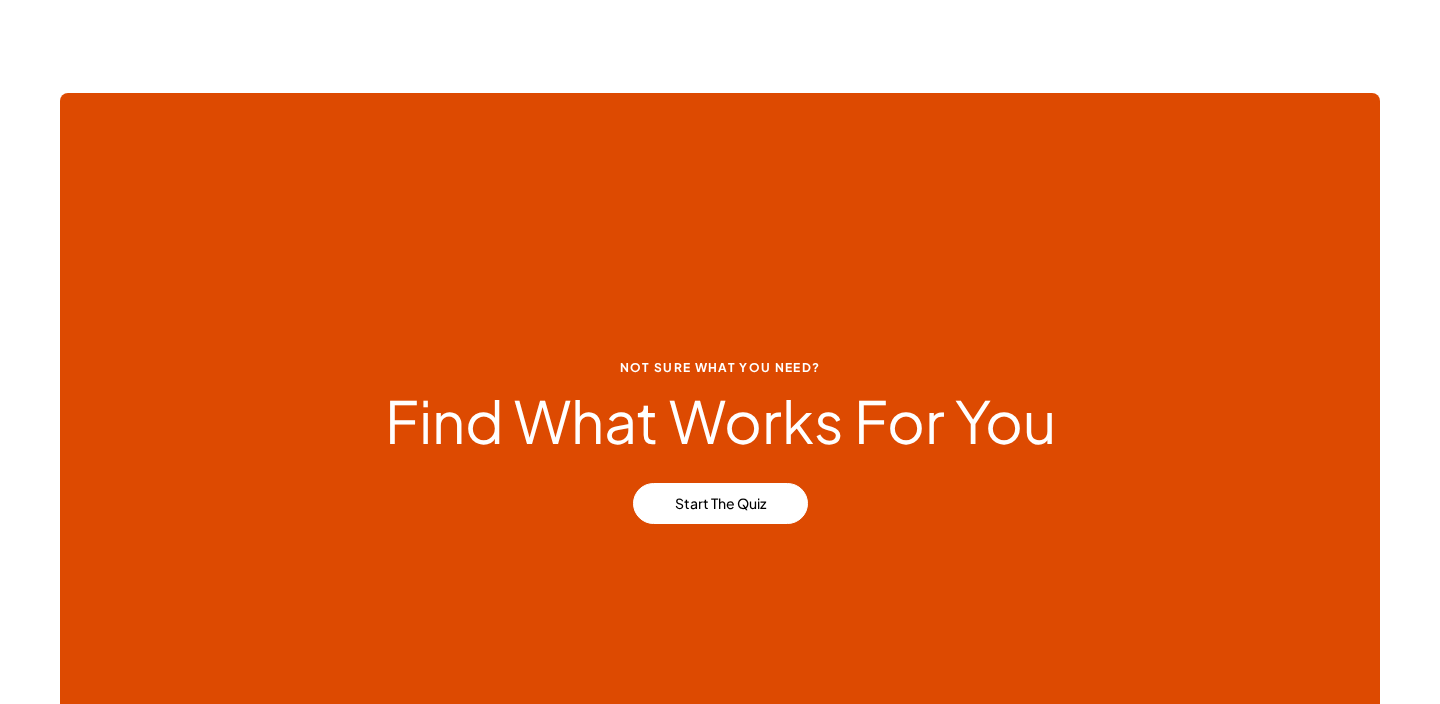 scroll, scrollTop: 1546, scrollLeft: 0, axis: vertical 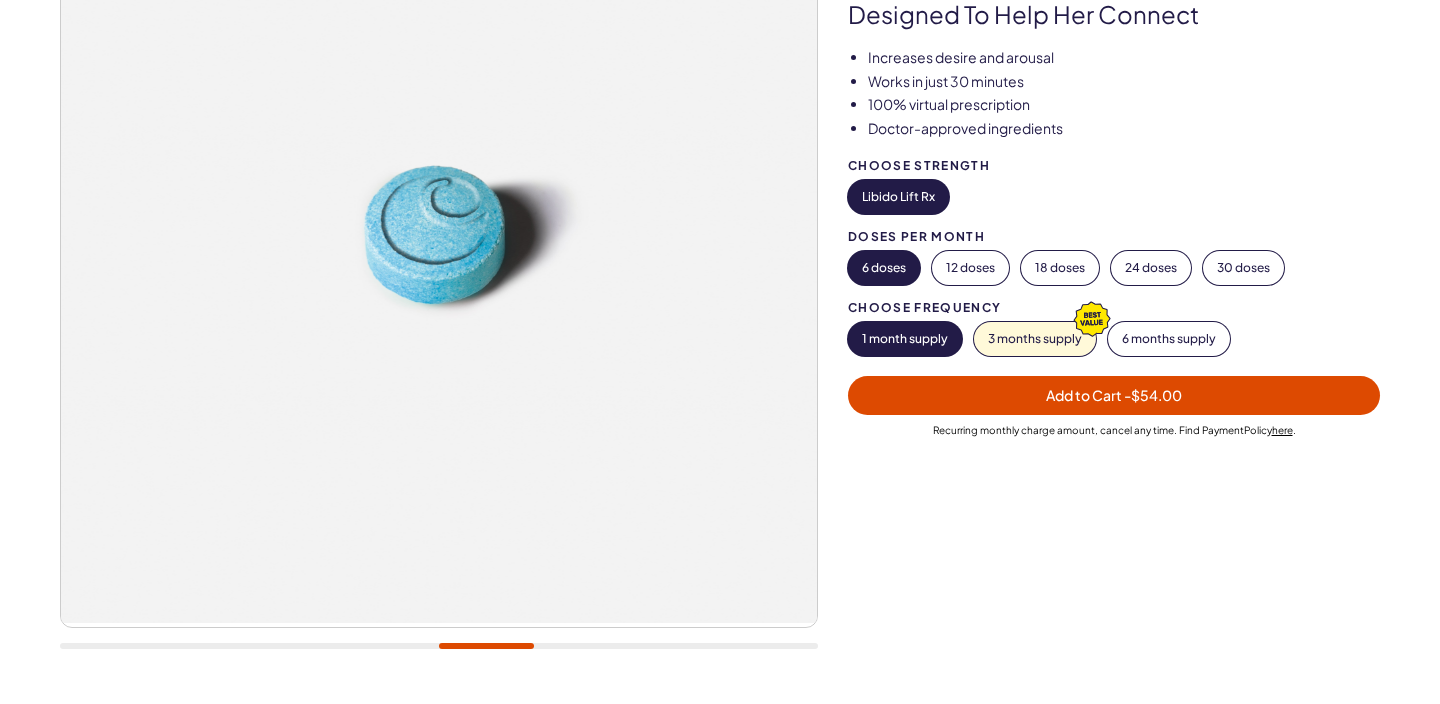 click on "1 month supply" at bounding box center (905, 339) 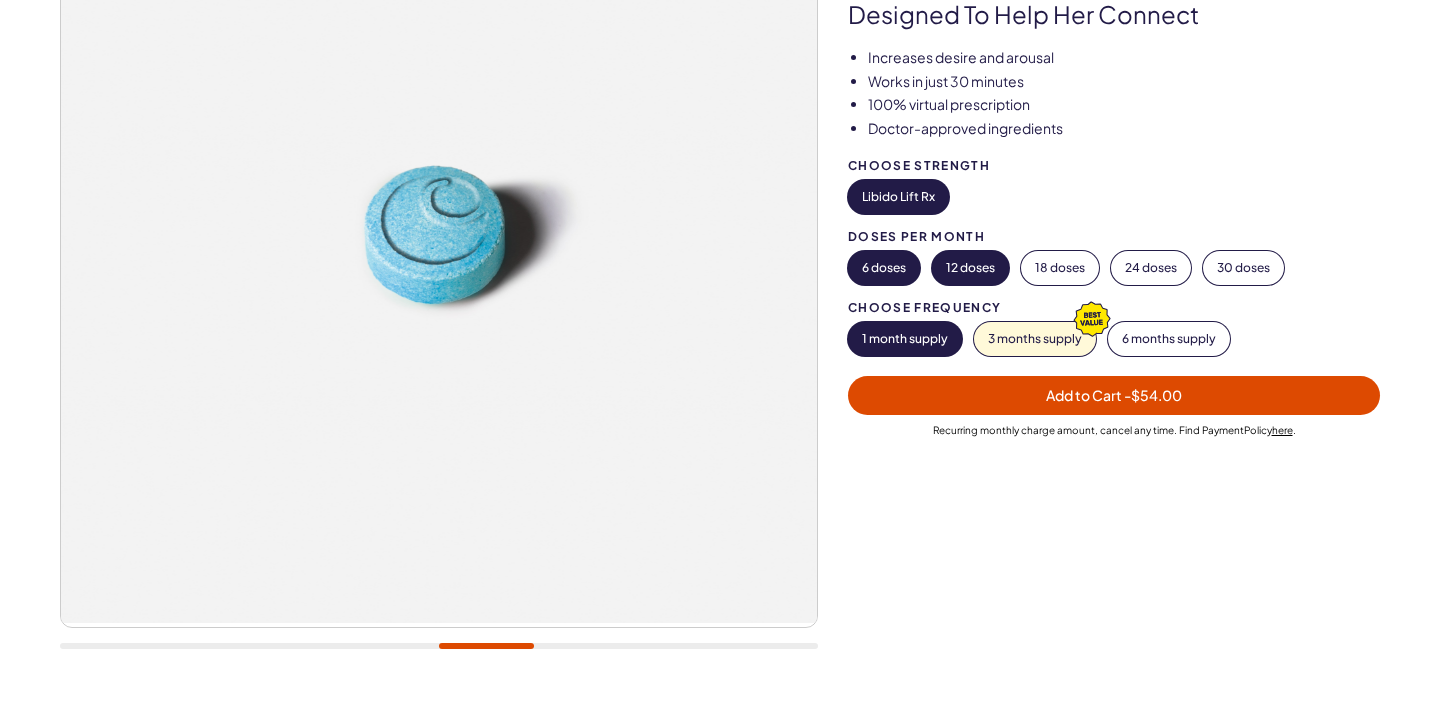 click on "12 doses" at bounding box center [970, 268] 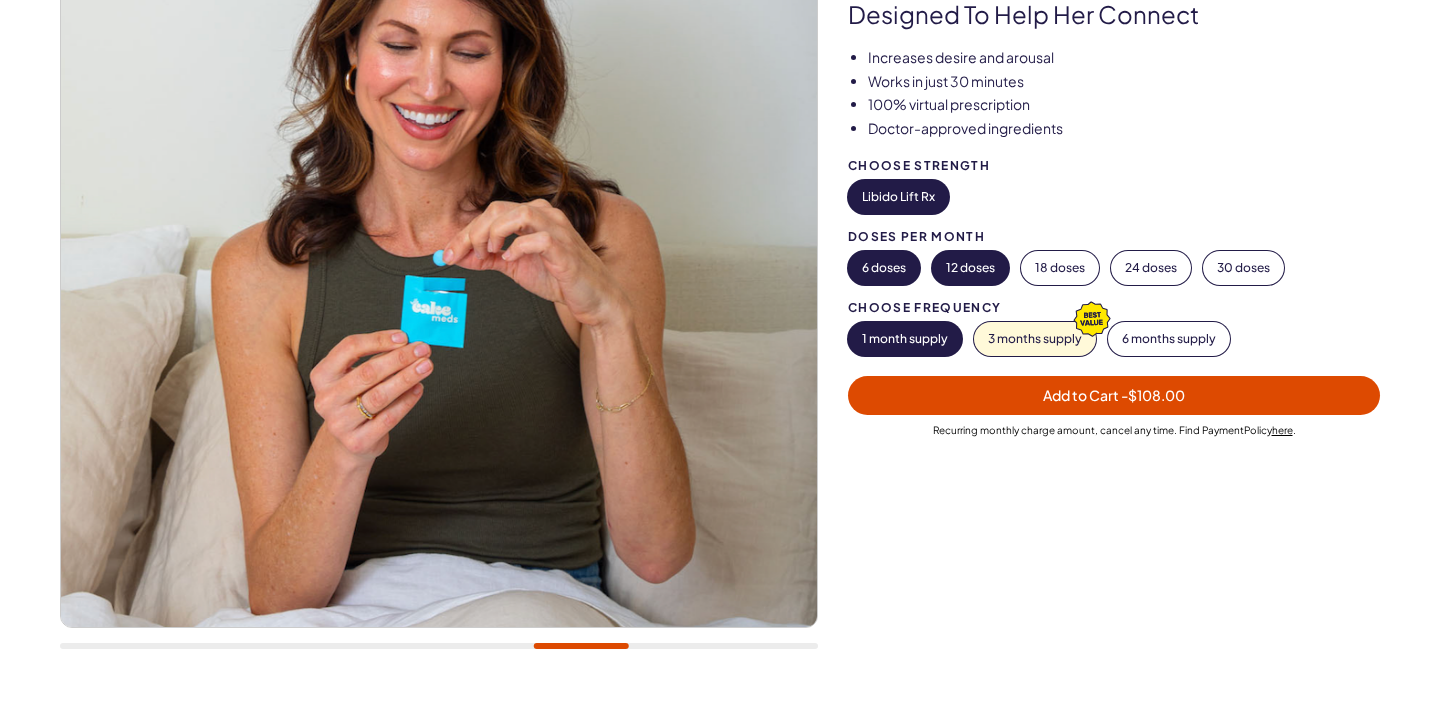 click on "6 doses" at bounding box center [884, 268] 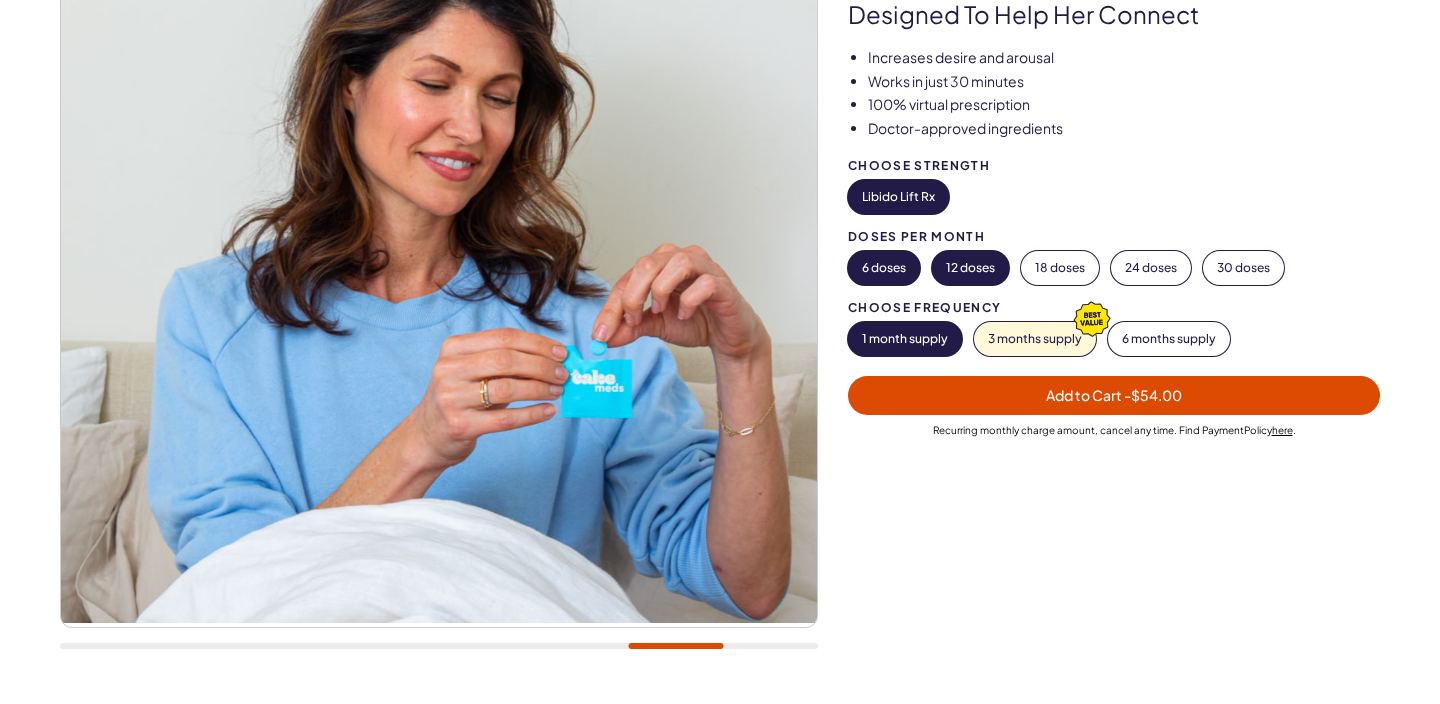 click on "12 doses" at bounding box center (970, 268) 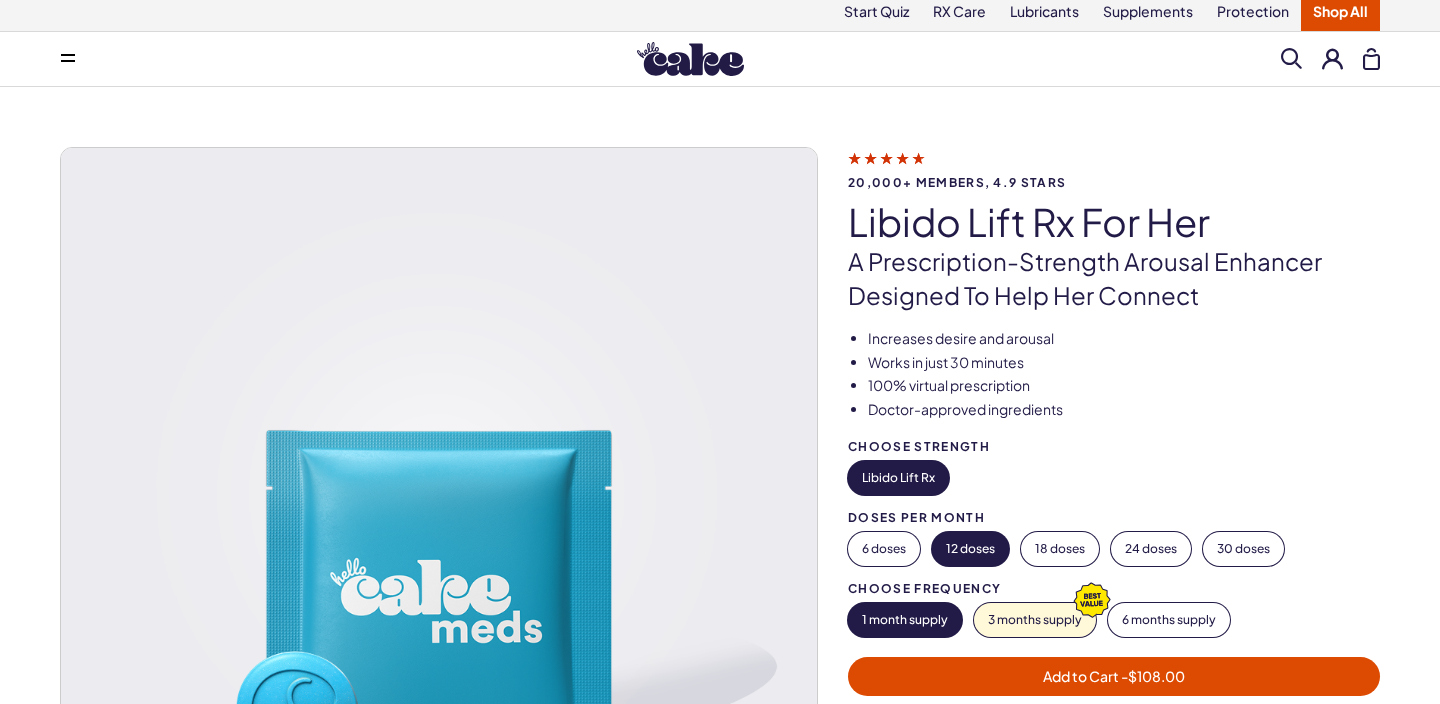 scroll, scrollTop: 10, scrollLeft: 0, axis: vertical 